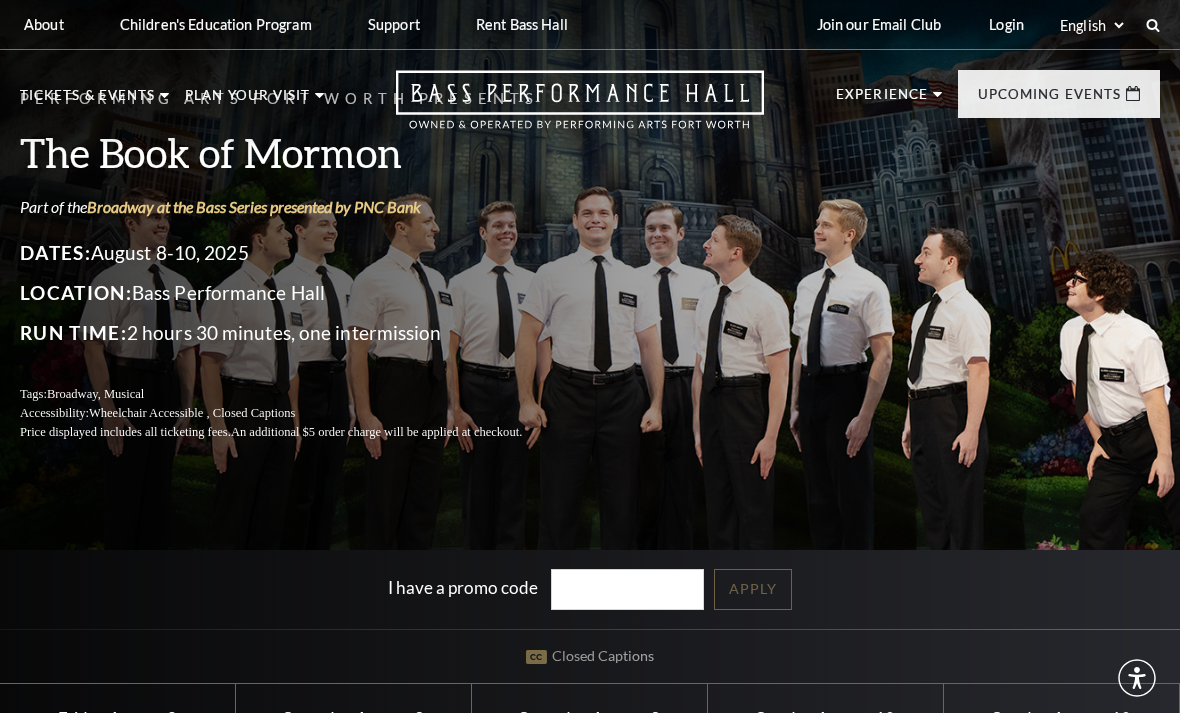 scroll, scrollTop: 0, scrollLeft: 0, axis: both 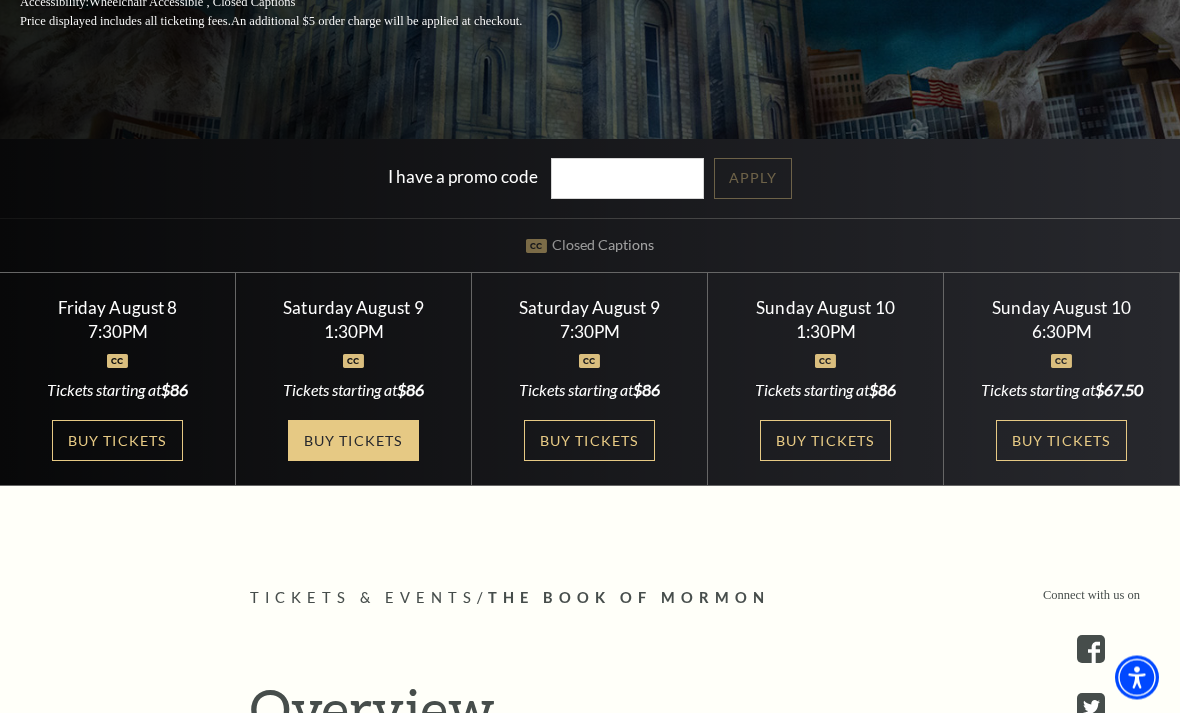 click on "Buy Tickets" at bounding box center (353, 441) 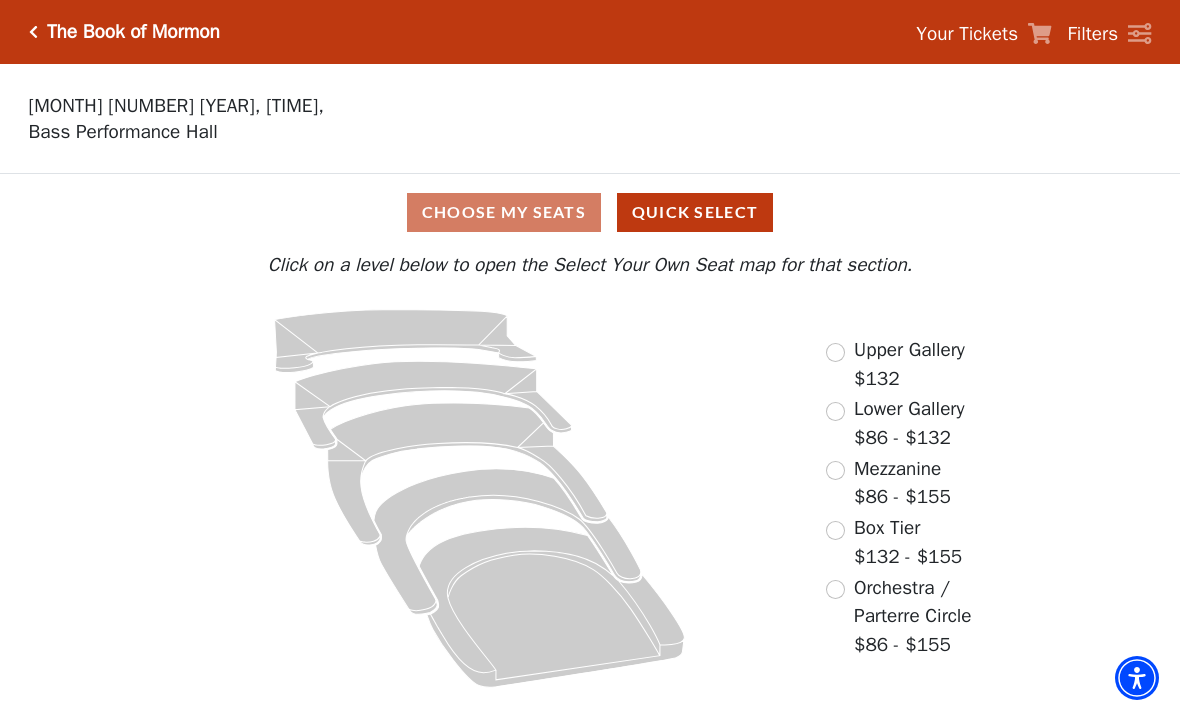scroll, scrollTop: 0, scrollLeft: 0, axis: both 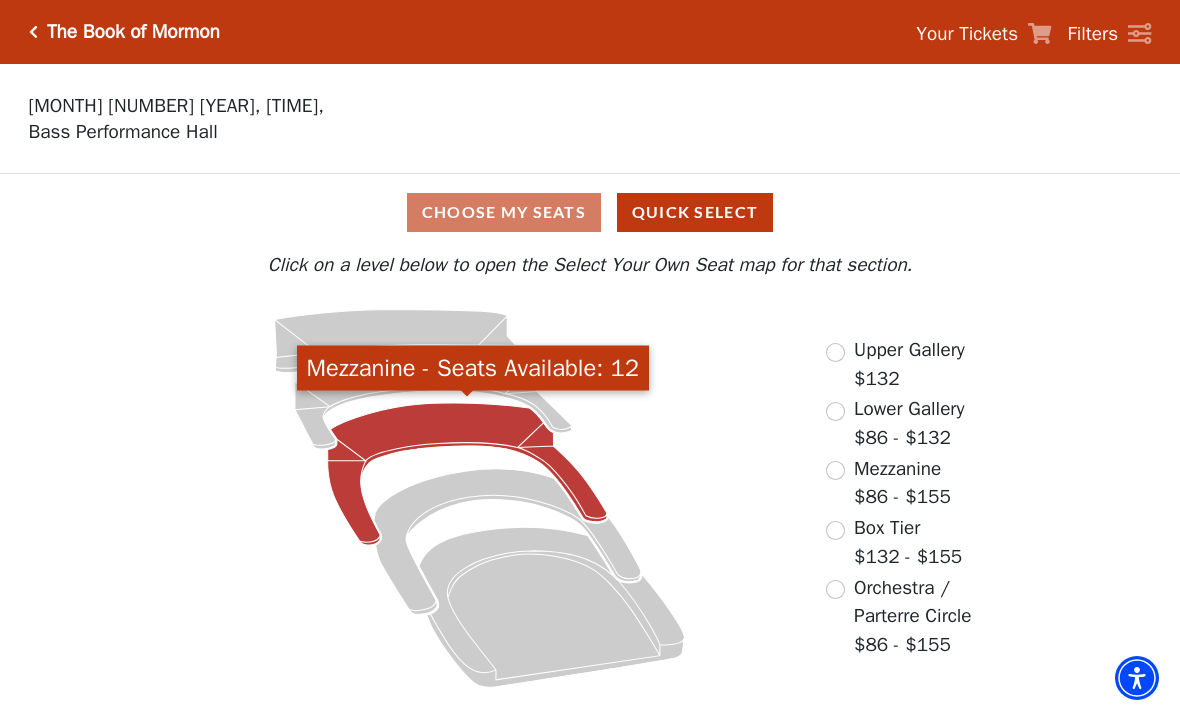 click 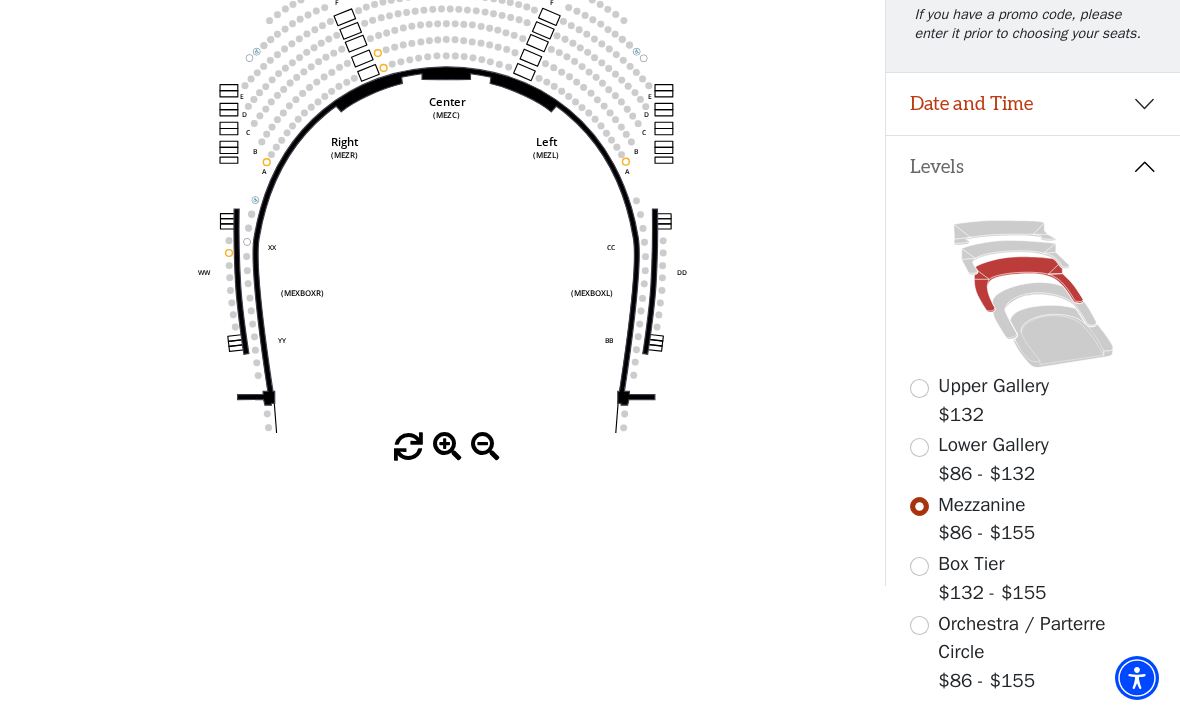 scroll, scrollTop: 306, scrollLeft: 0, axis: vertical 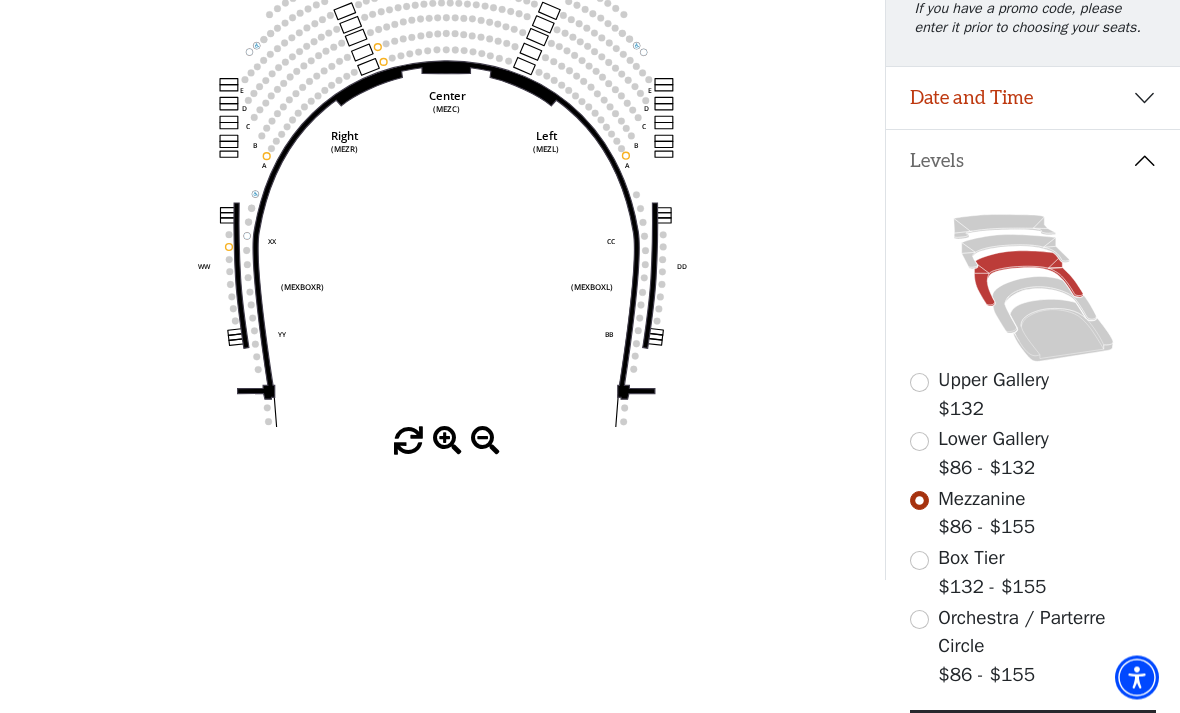 click at bounding box center (919, 620) 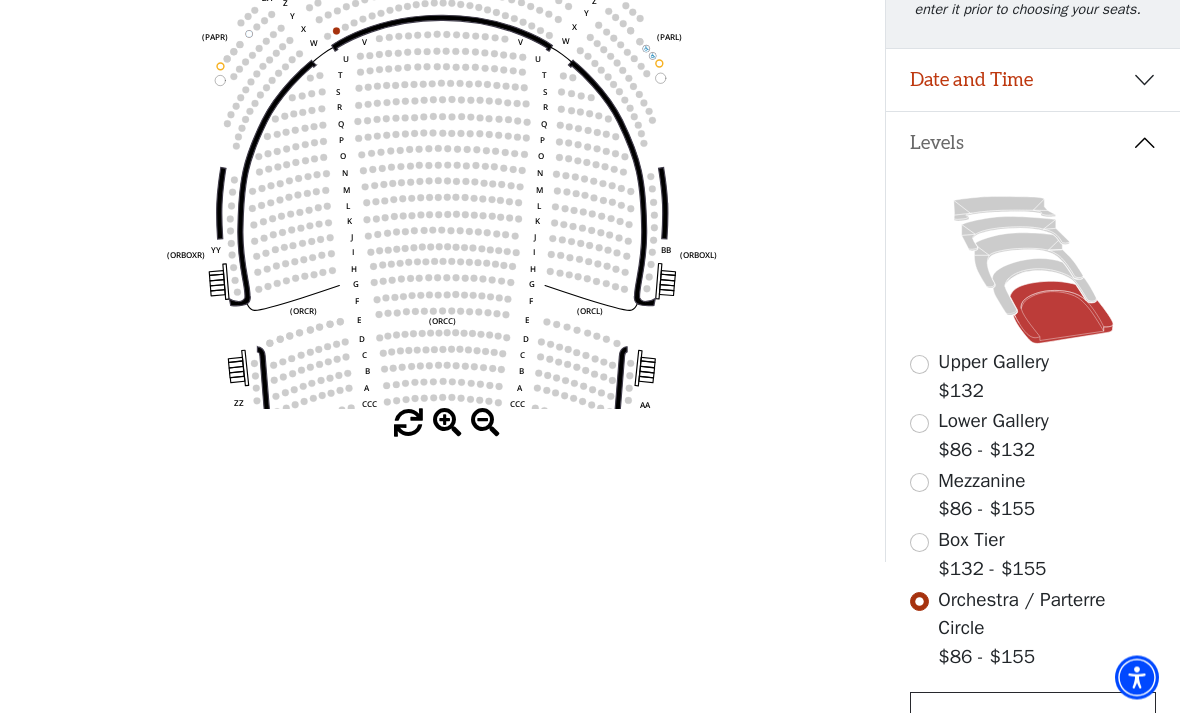 scroll, scrollTop: 347, scrollLeft: 0, axis: vertical 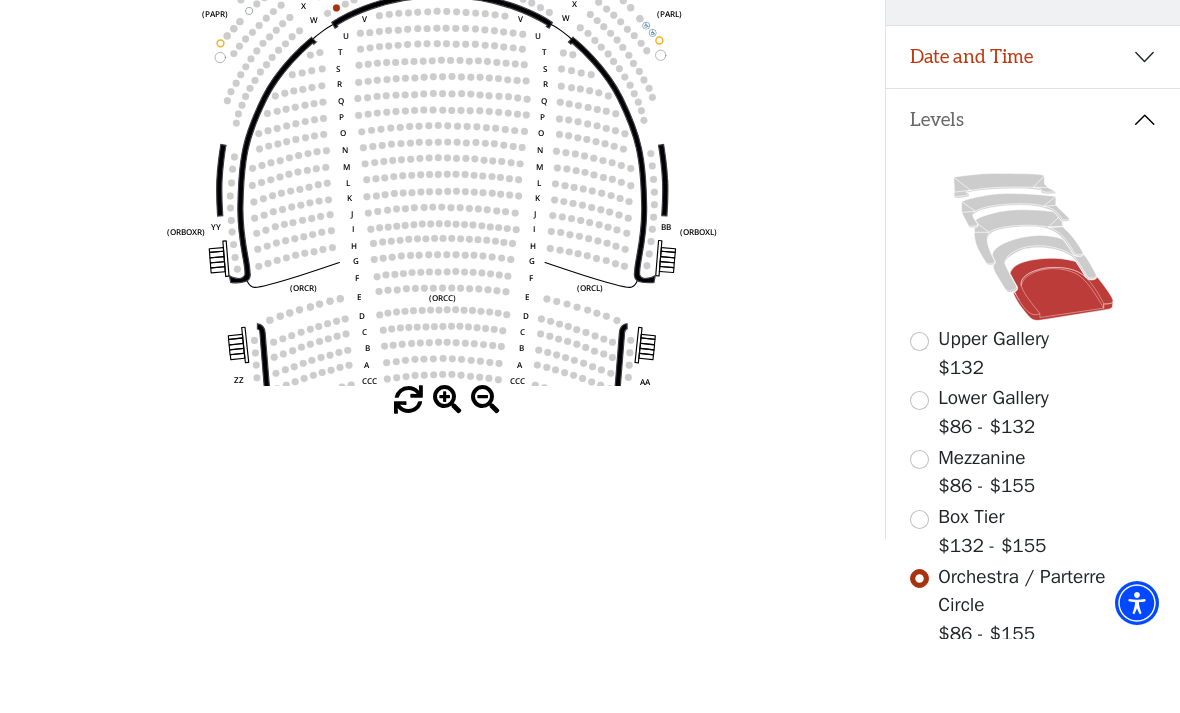 click at bounding box center [919, 594] 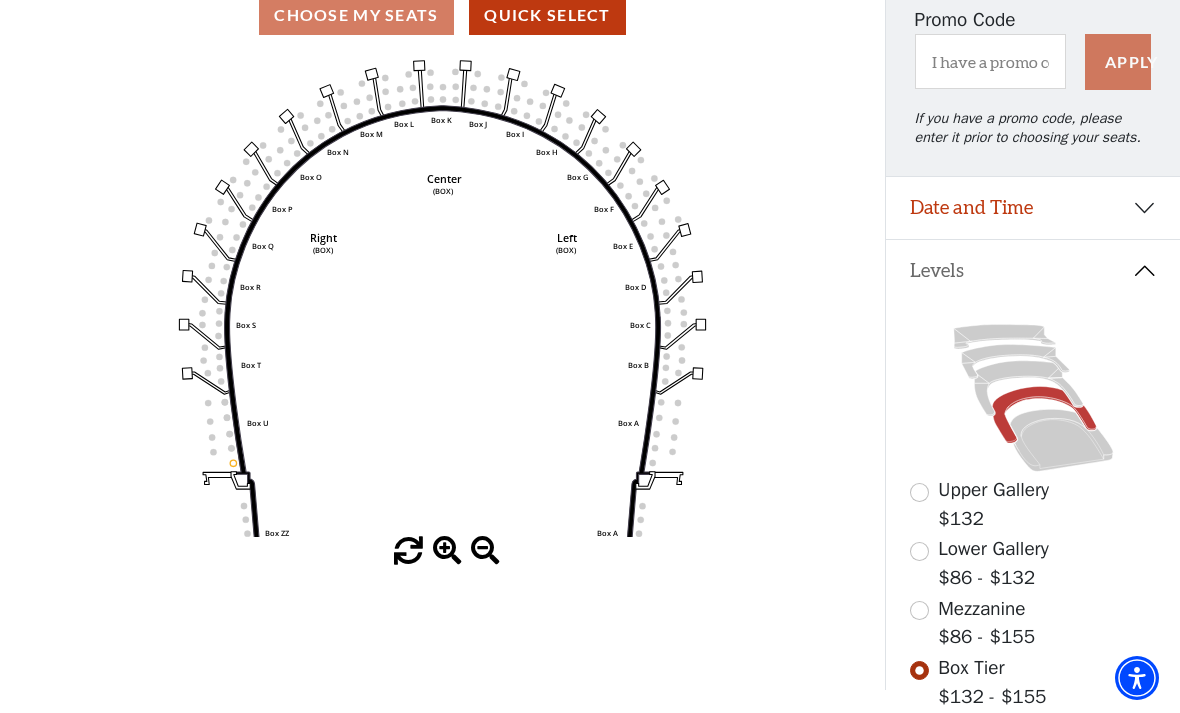 scroll, scrollTop: 200, scrollLeft: 0, axis: vertical 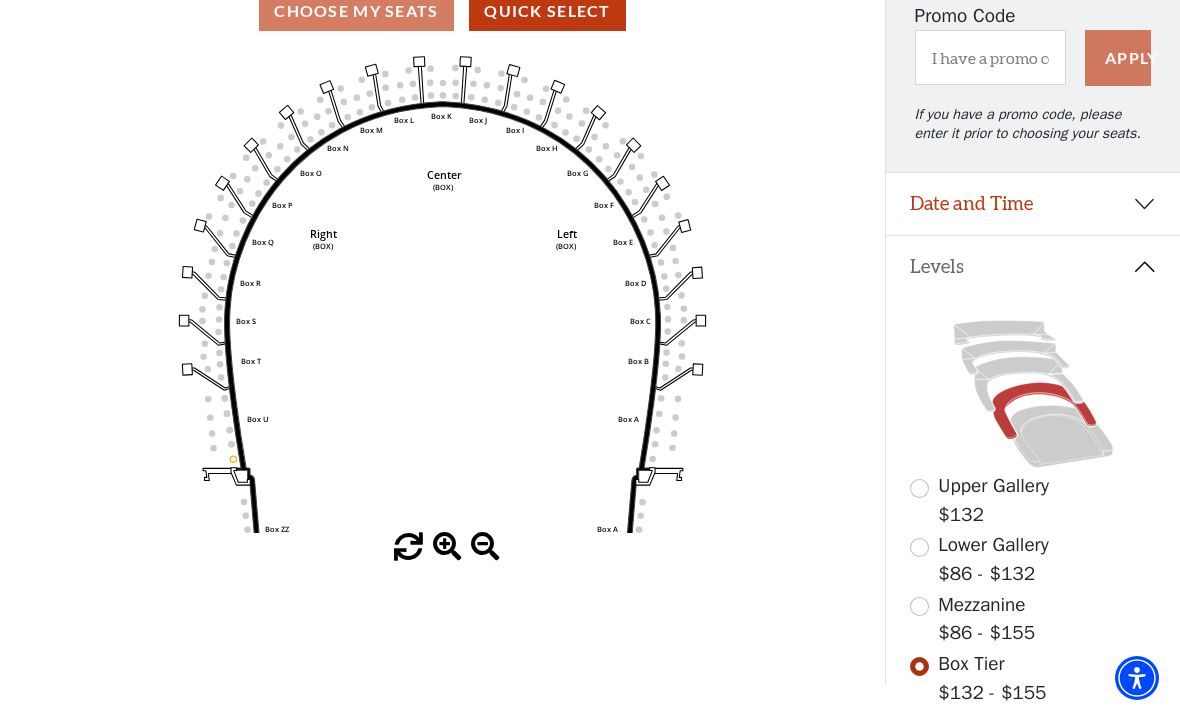 click at bounding box center [919, 547] 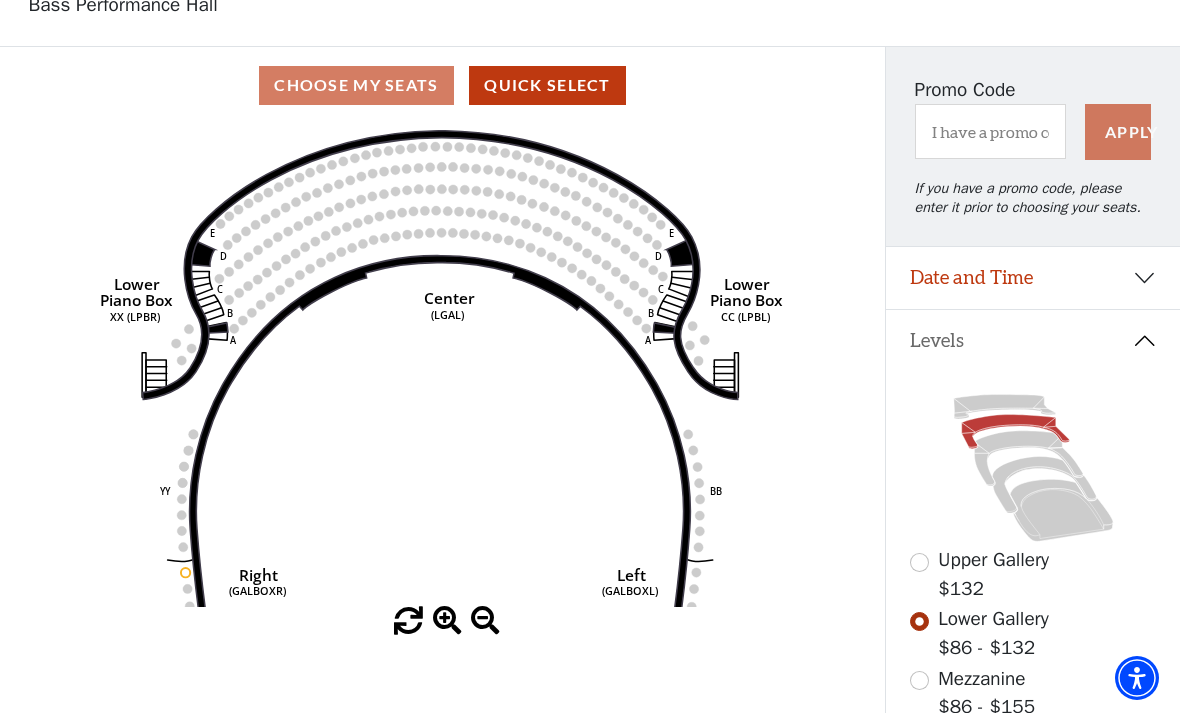 scroll, scrollTop: 117, scrollLeft: 0, axis: vertical 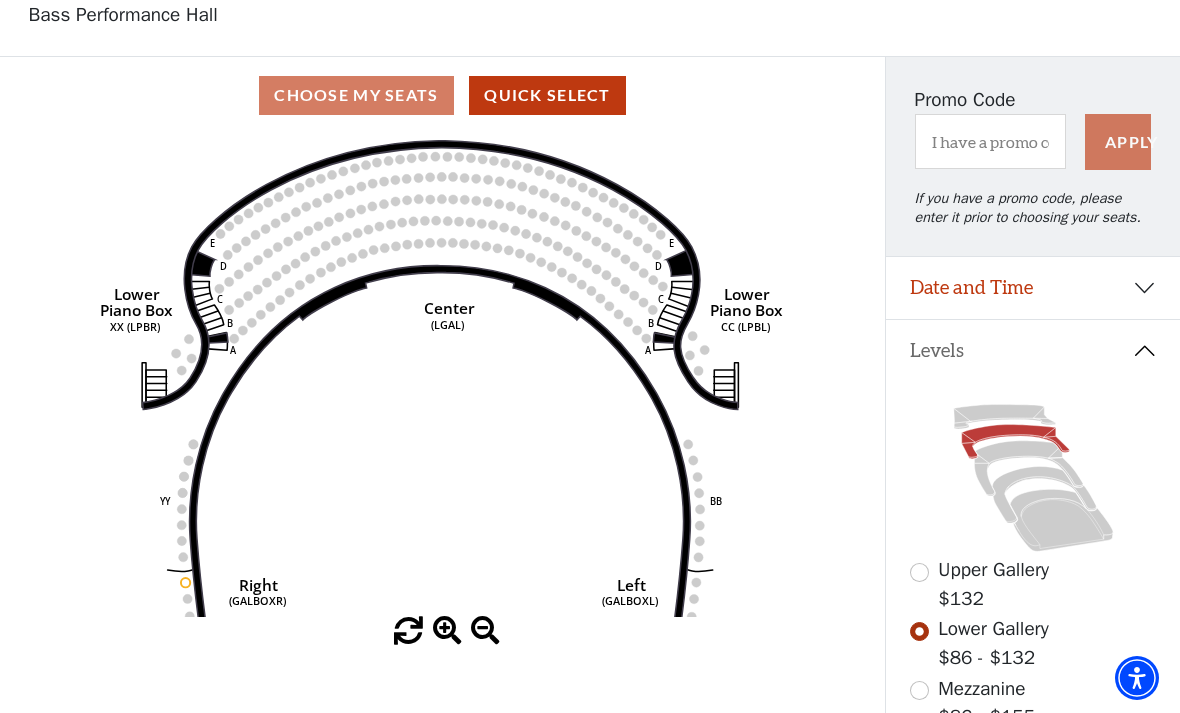 click at bounding box center [919, 572] 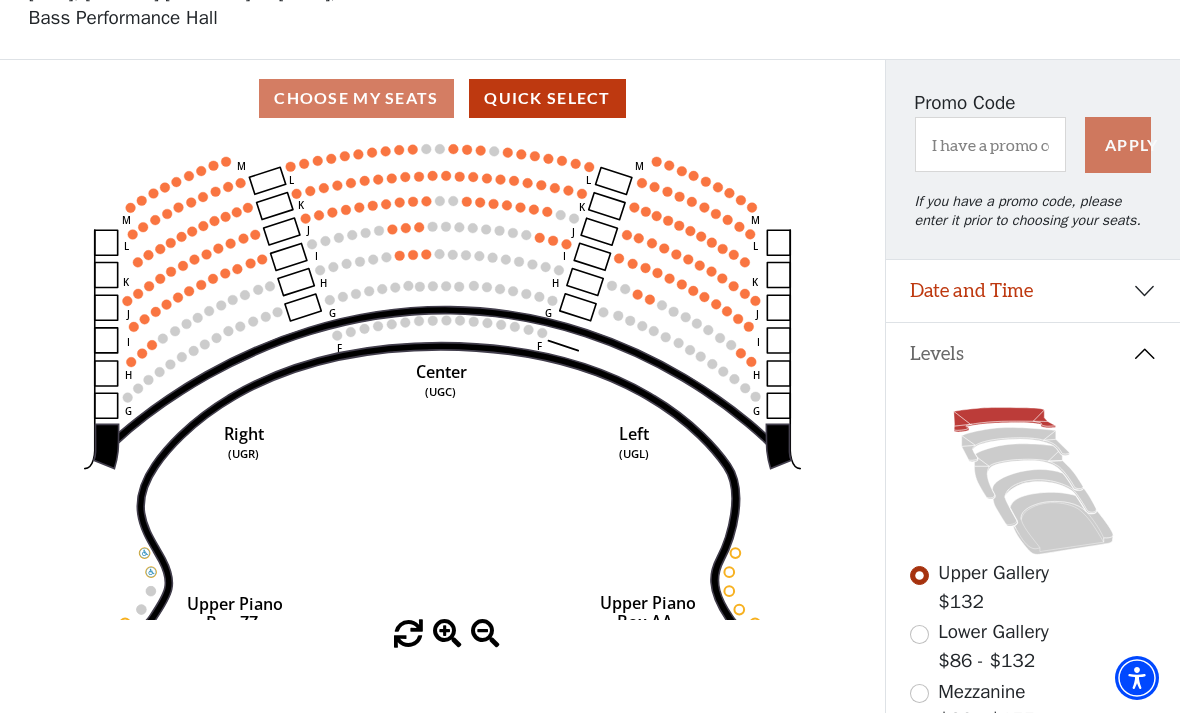 scroll, scrollTop: 116, scrollLeft: 0, axis: vertical 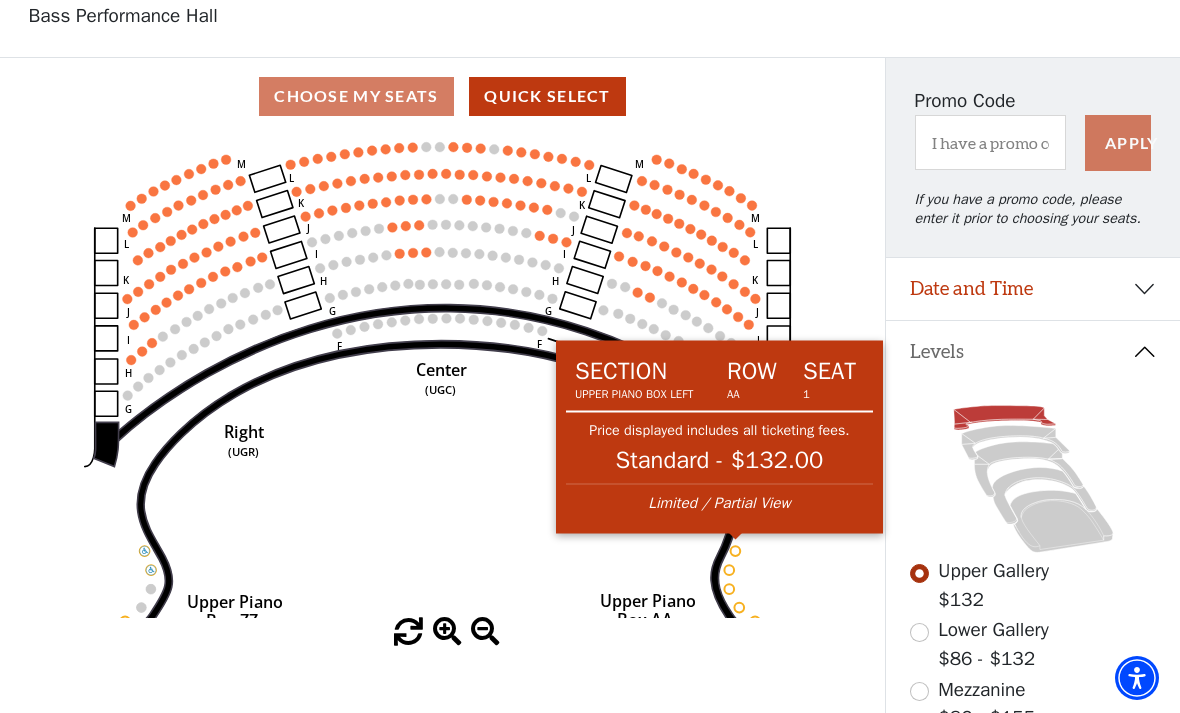 click 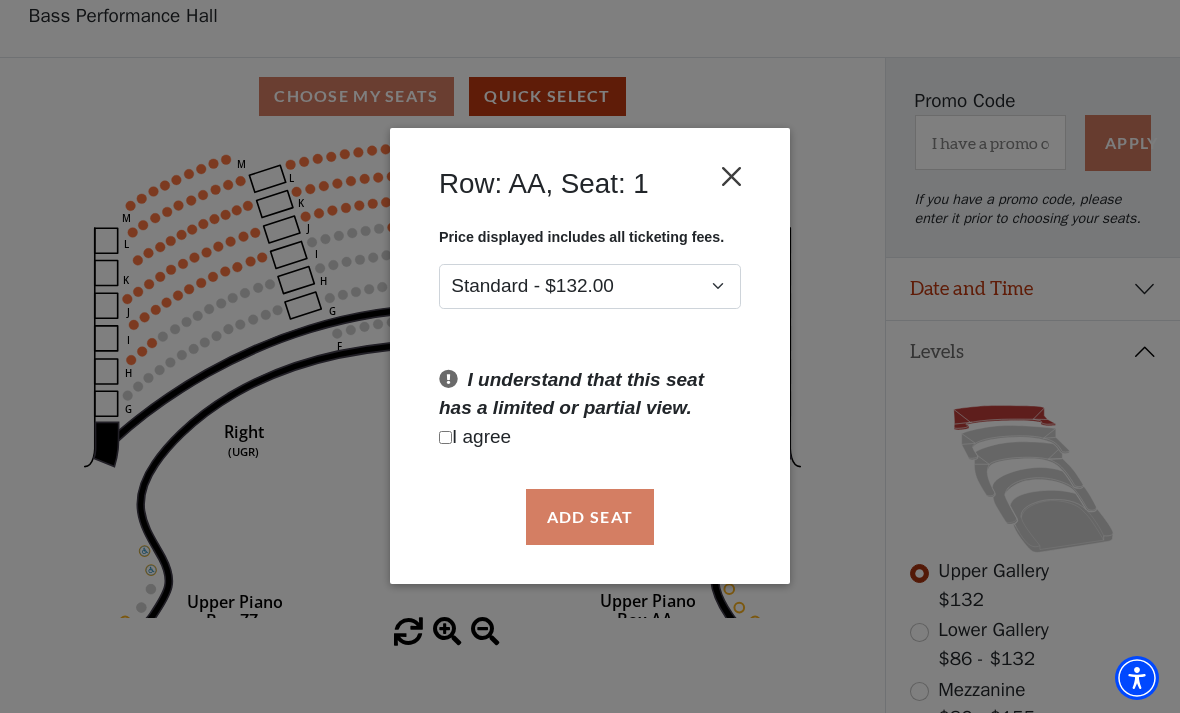 click at bounding box center (732, 177) 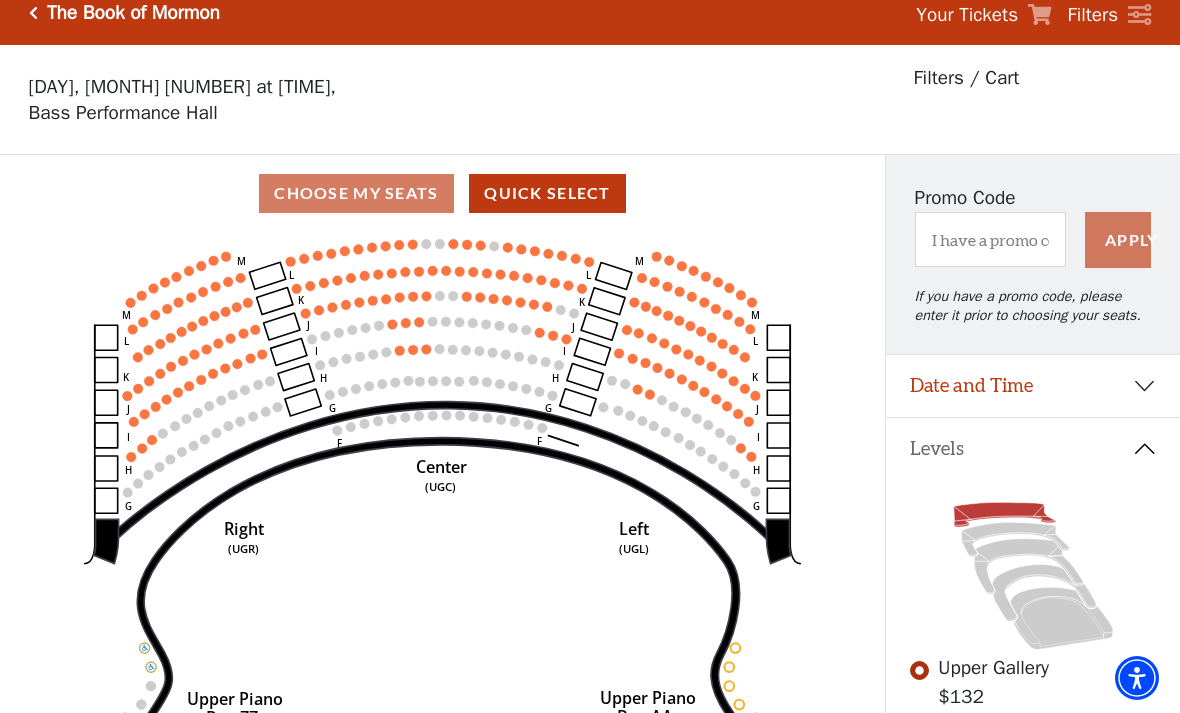 scroll, scrollTop: 18, scrollLeft: 0, axis: vertical 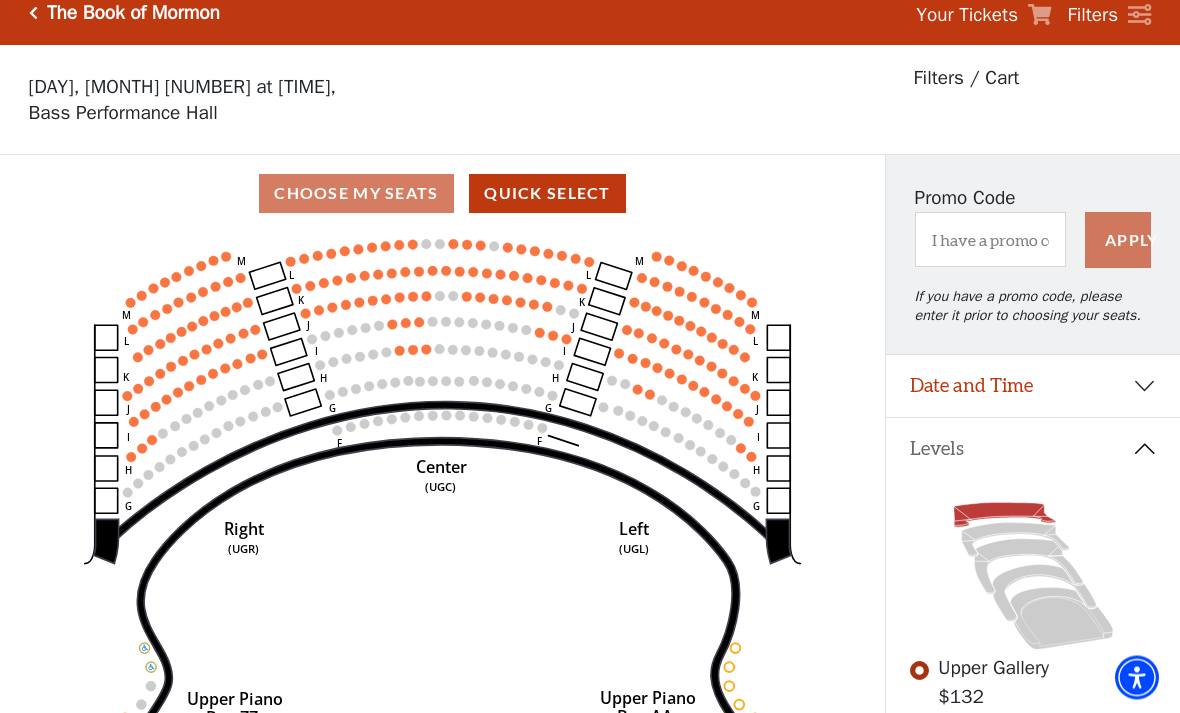 click on "Choose My Seats
Quick Select" at bounding box center (442, 194) 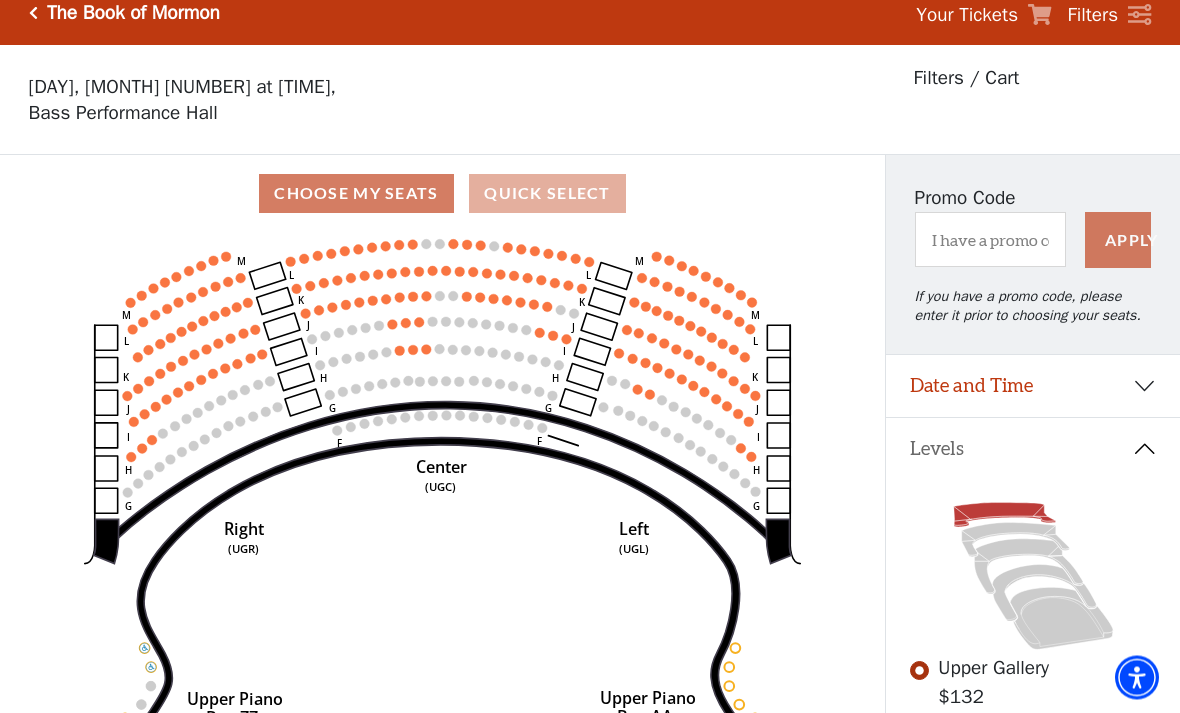 scroll, scrollTop: 19, scrollLeft: 0, axis: vertical 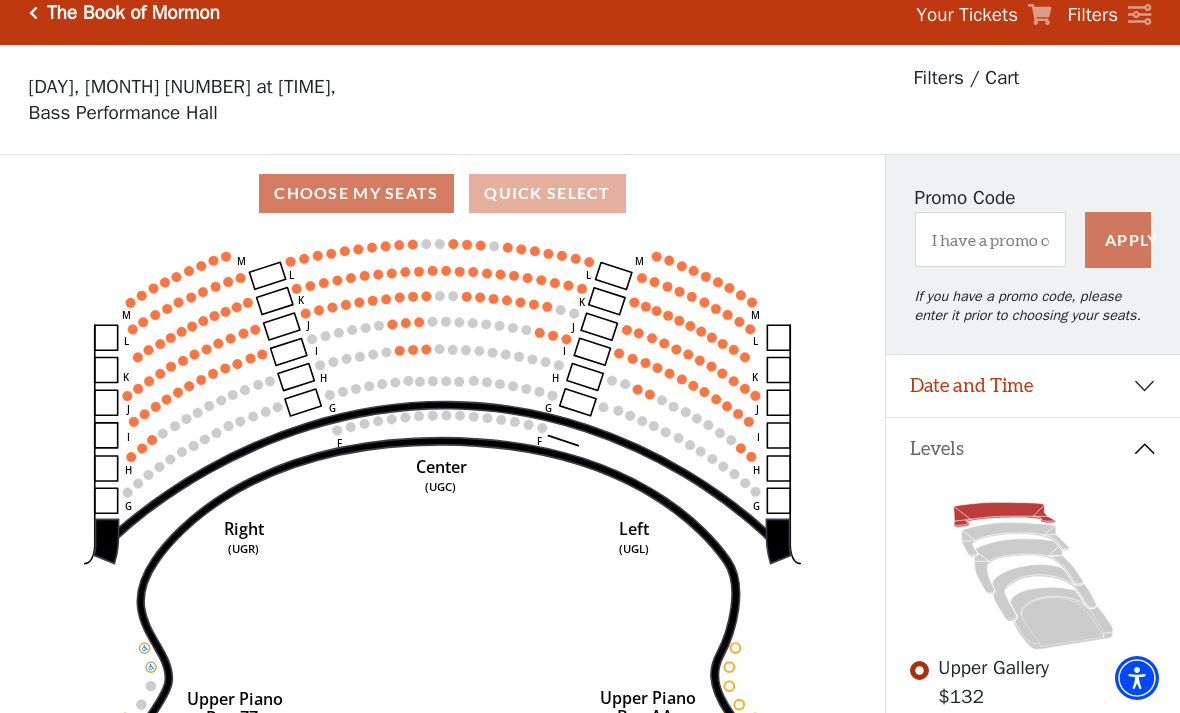 click on "Quick Select" at bounding box center [547, 193] 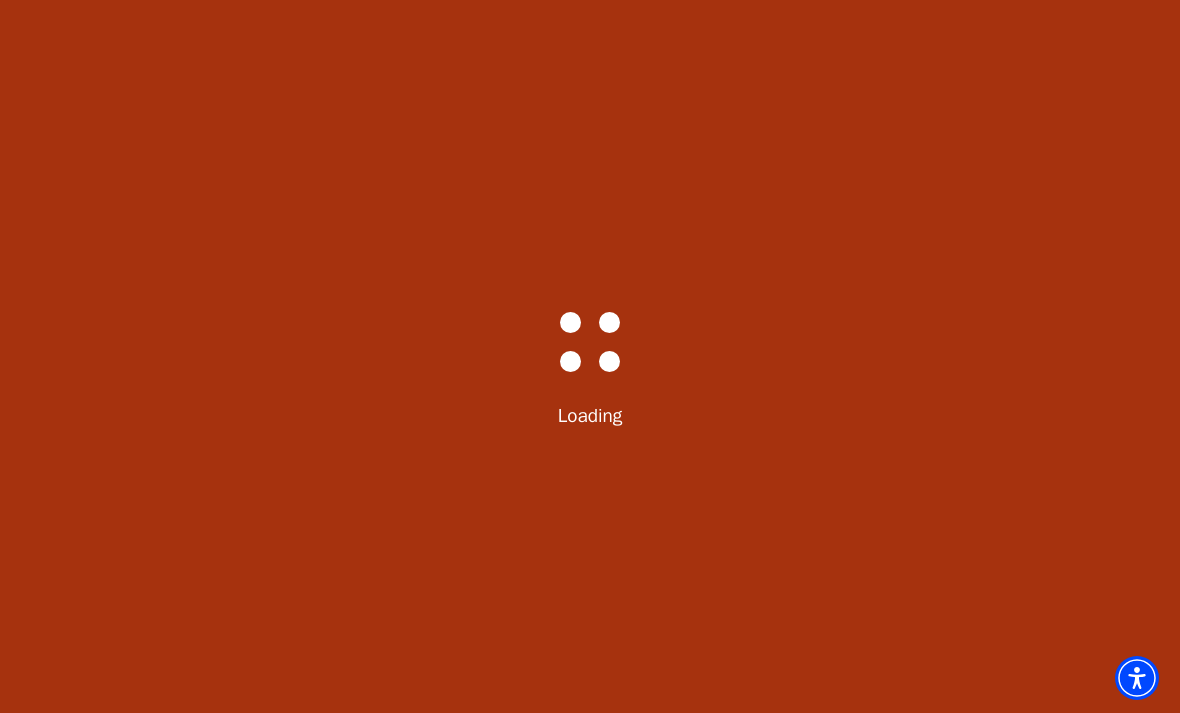 scroll, scrollTop: 0, scrollLeft: 0, axis: both 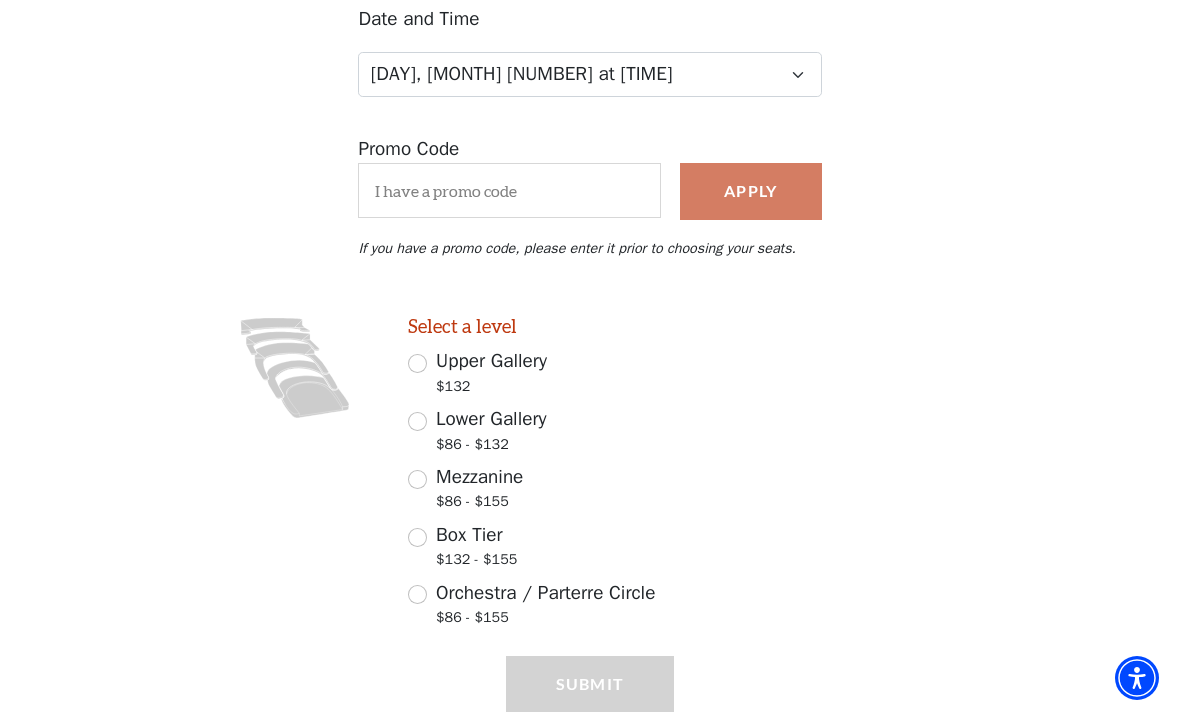 click on "Orchestra / Parterre Circle     $86 - $155" at bounding box center [417, 594] 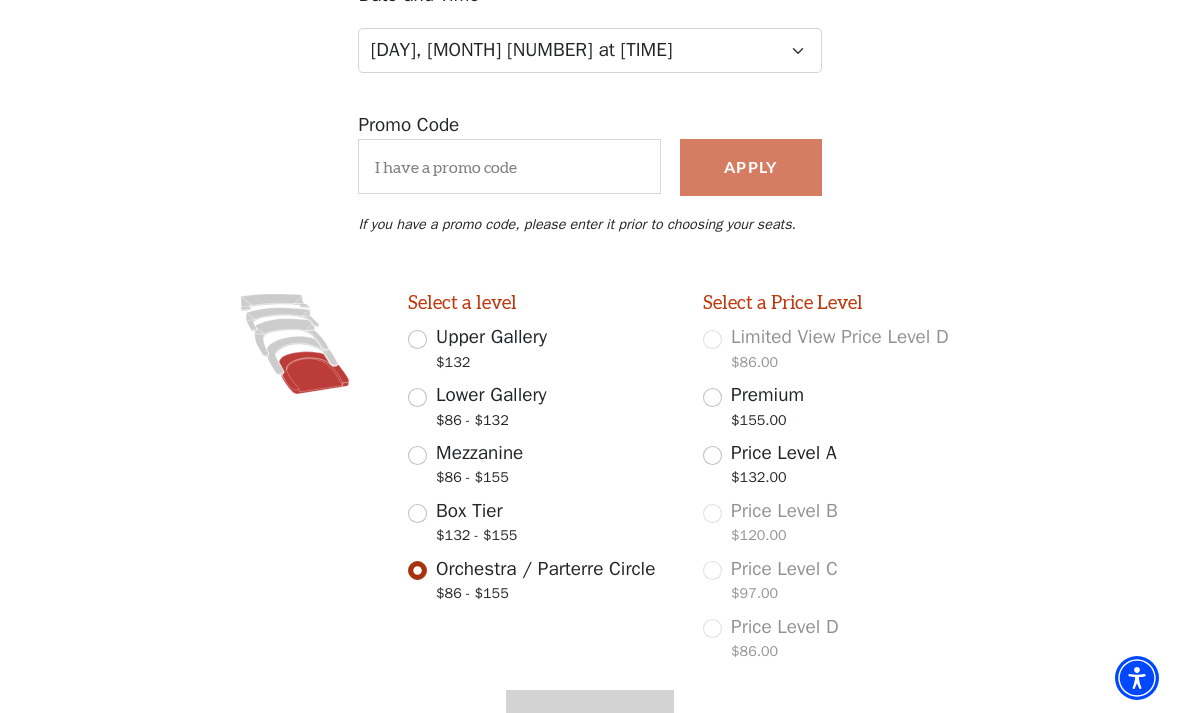 scroll, scrollTop: 322, scrollLeft: 0, axis: vertical 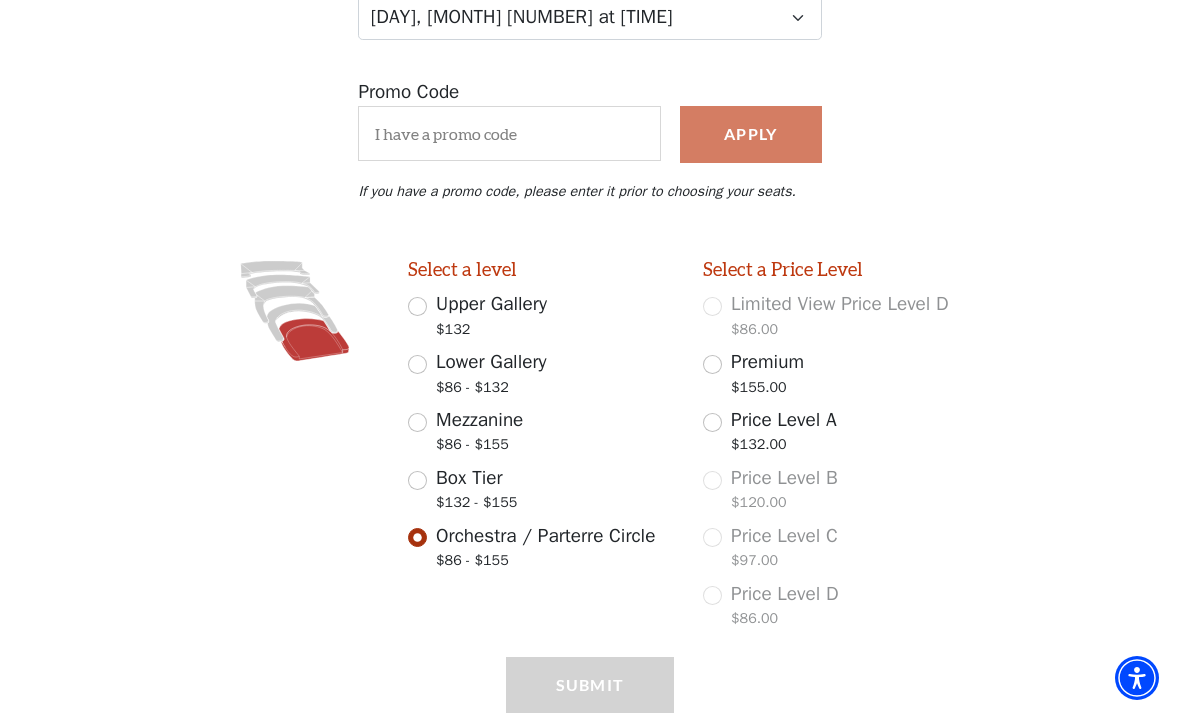 click on "Premium $155.00" at bounding box center (712, 364) 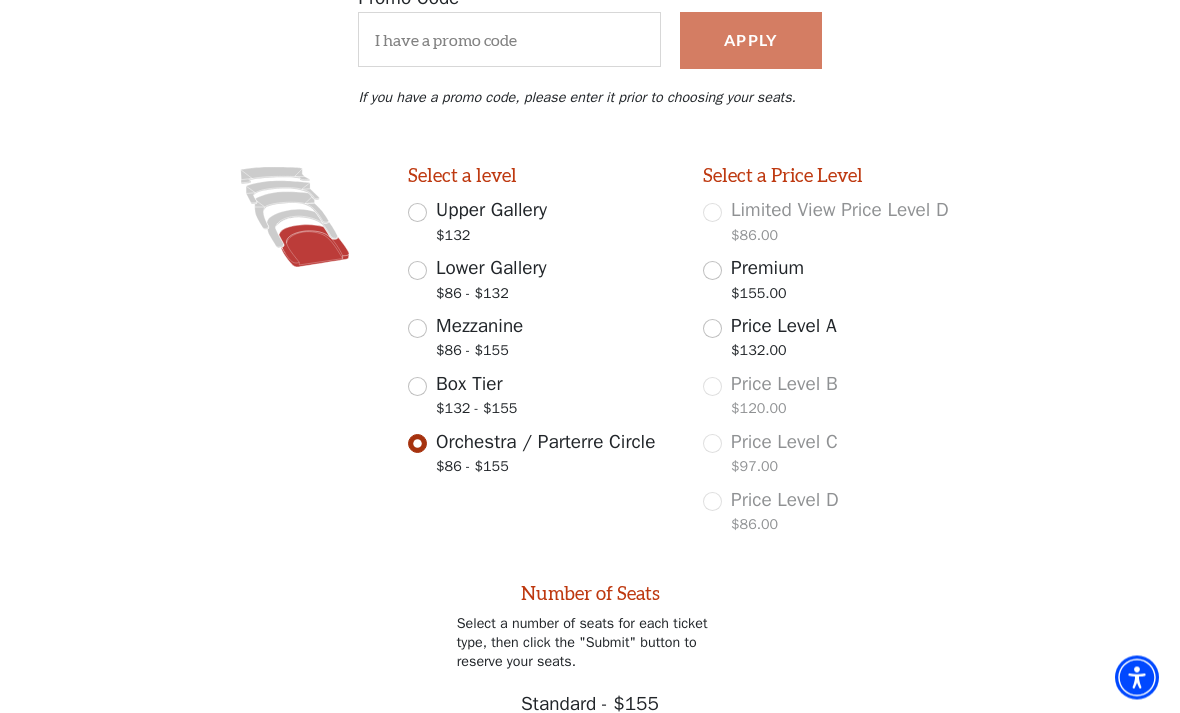 scroll, scrollTop: 536, scrollLeft: 0, axis: vertical 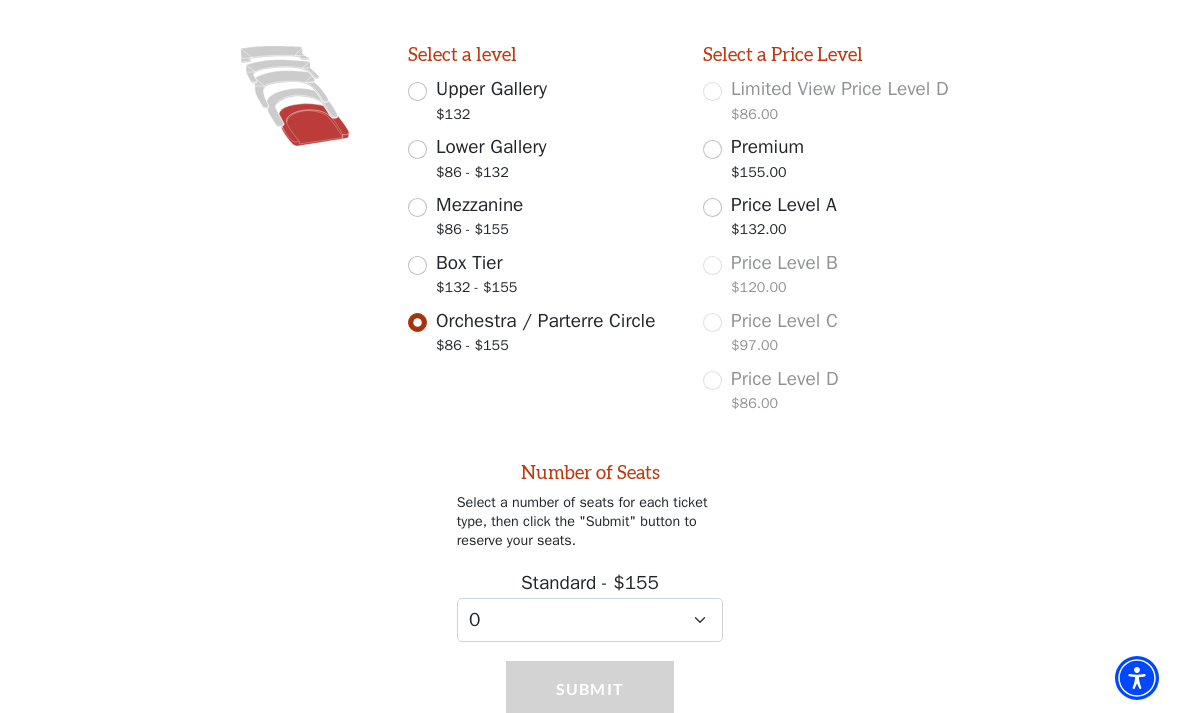 click on "Price Level A $132.00" at bounding box center (712, 207) 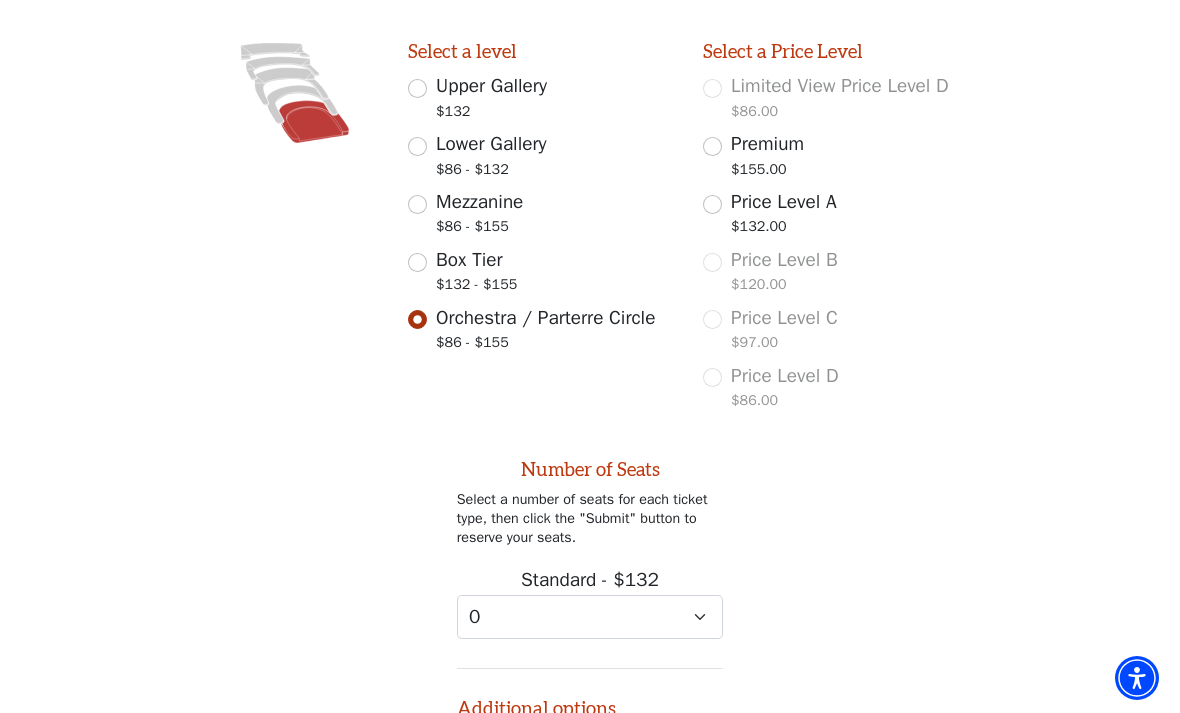 scroll, scrollTop: 539, scrollLeft: 0, axis: vertical 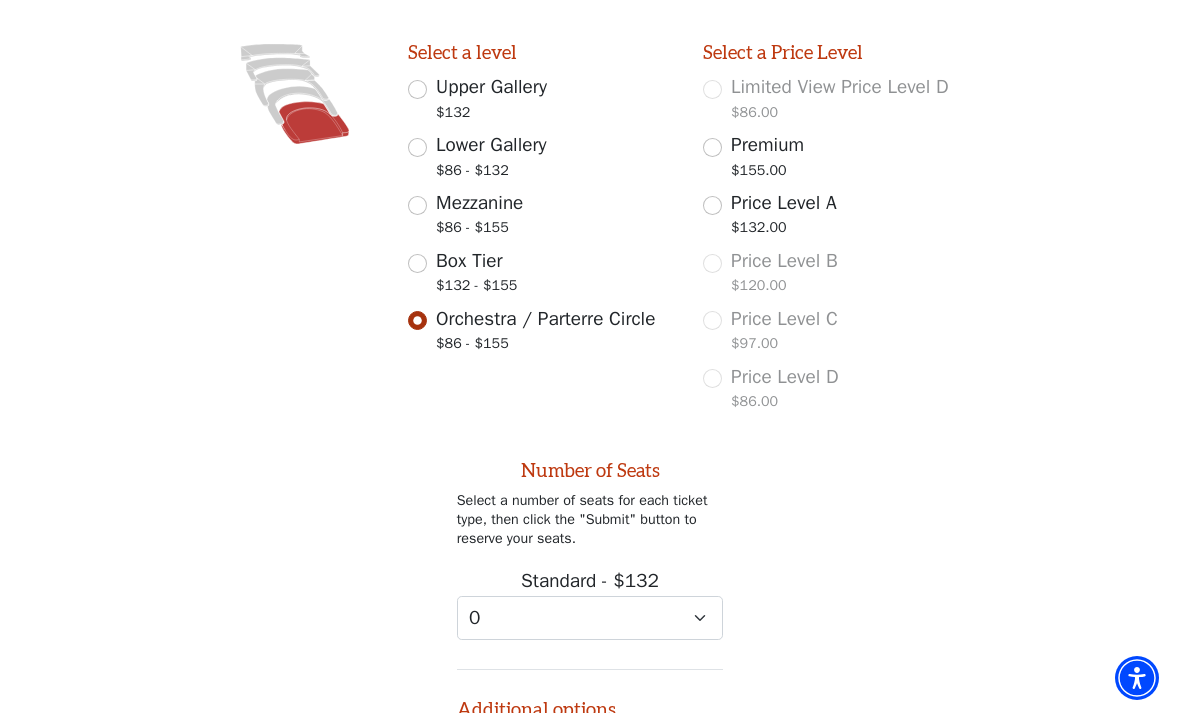 click on "Box Tier     $132 - $155" at bounding box center (417, 263) 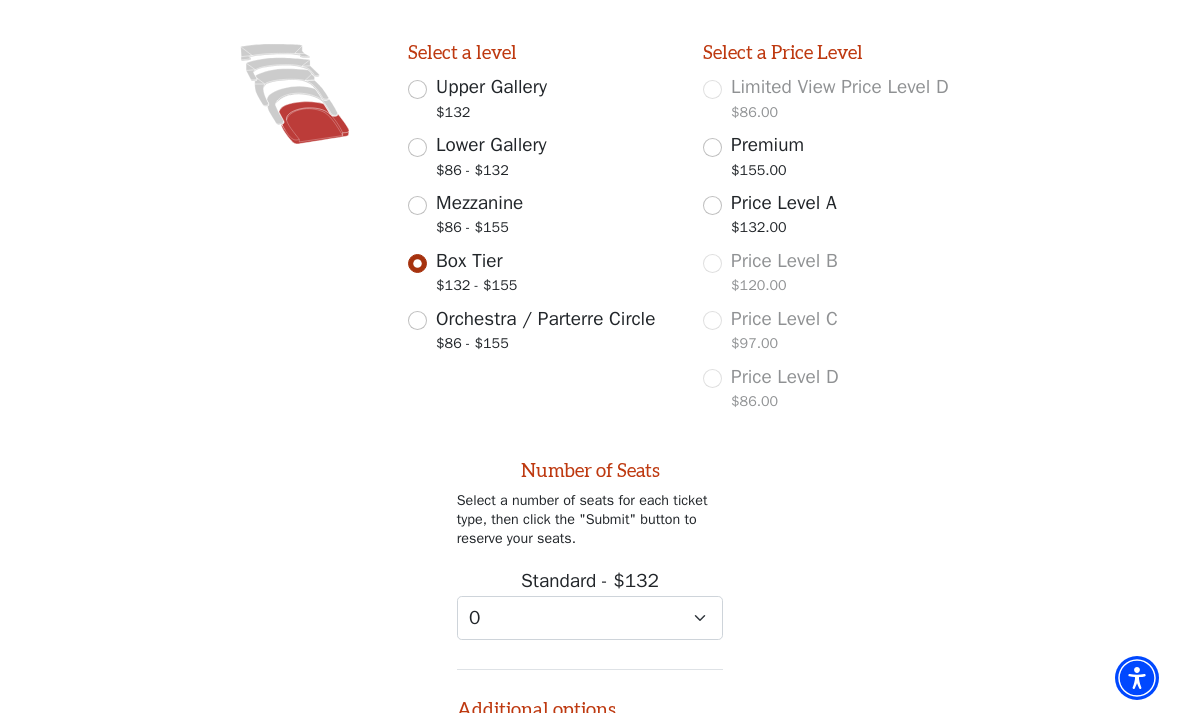 scroll, scrollTop: 265, scrollLeft: 0, axis: vertical 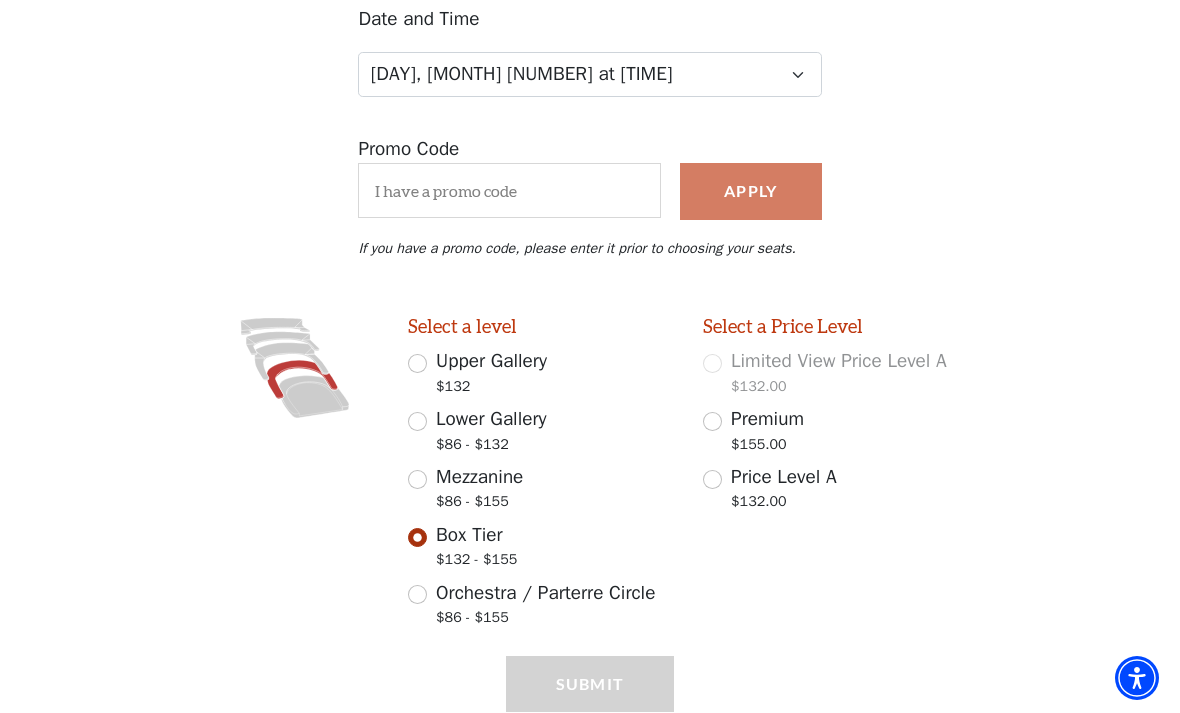 click on "Premium $155.00" at bounding box center (712, 421) 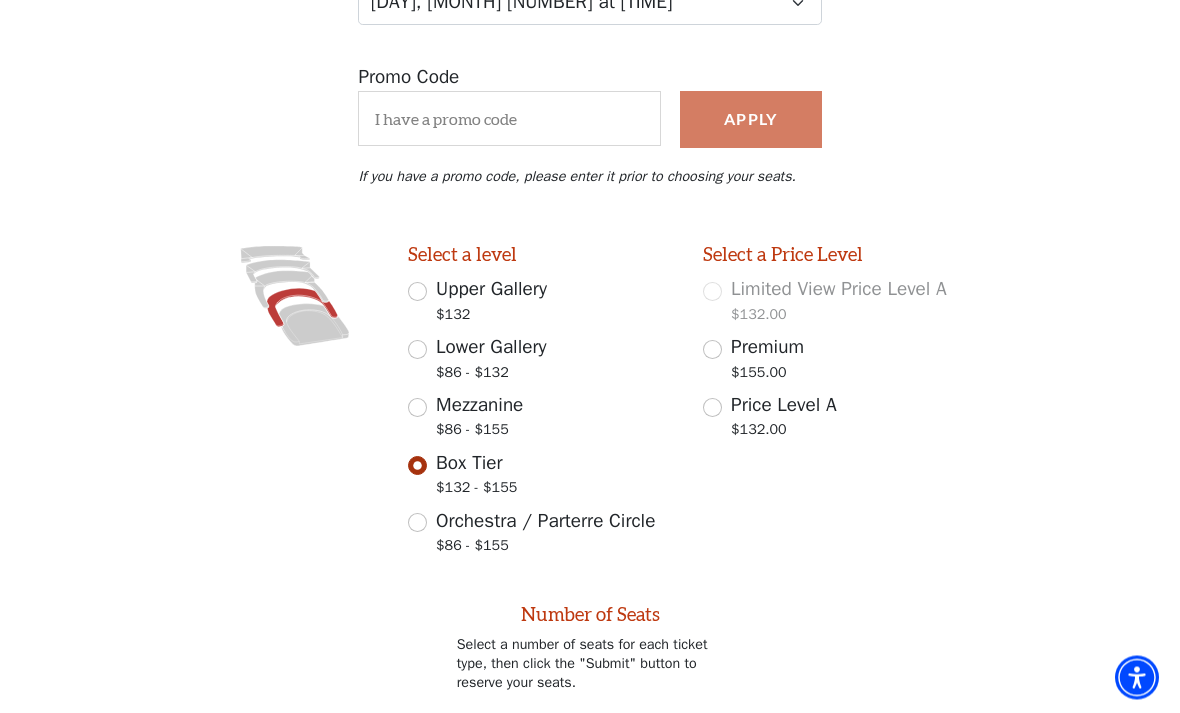 scroll, scrollTop: 479, scrollLeft: 0, axis: vertical 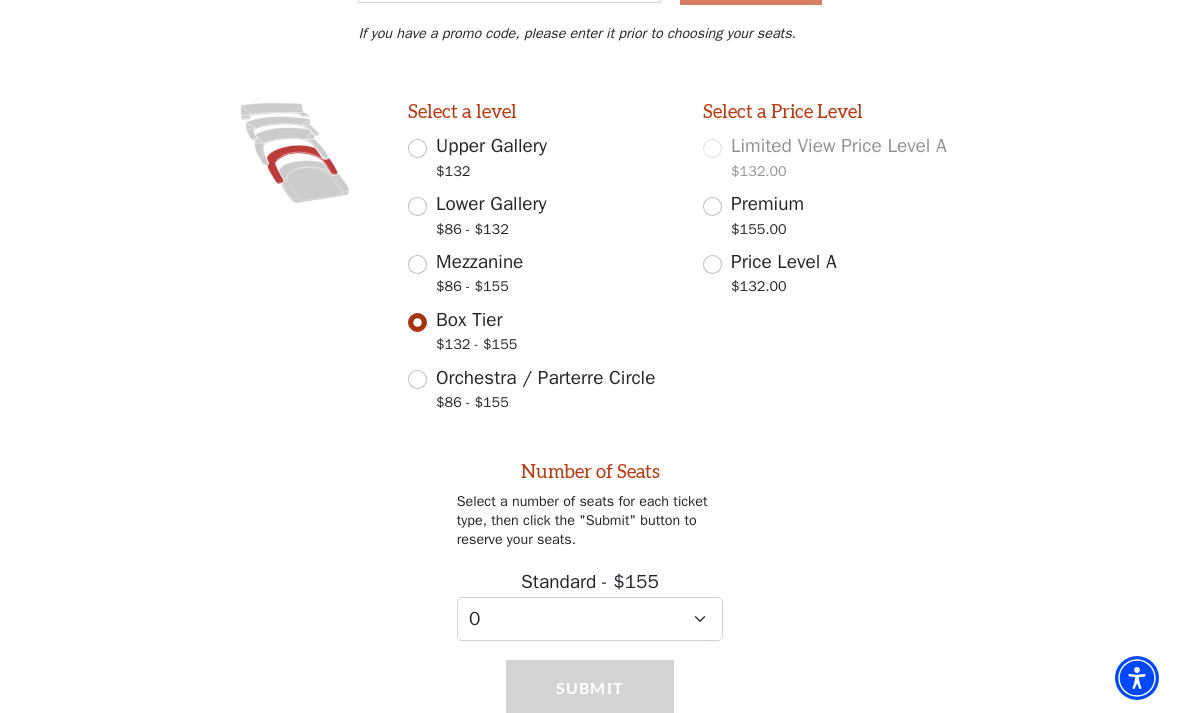 click on "Mezzanine     $86 - $155" at bounding box center [541, 276] 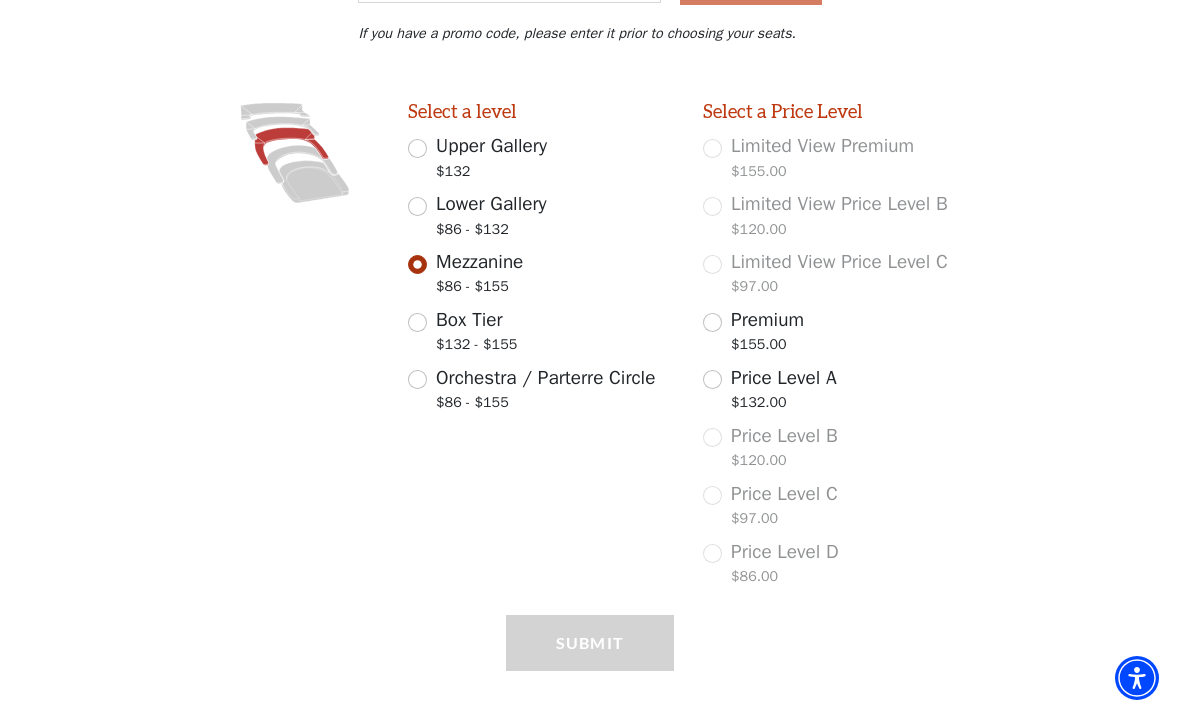 scroll, scrollTop: 436, scrollLeft: 0, axis: vertical 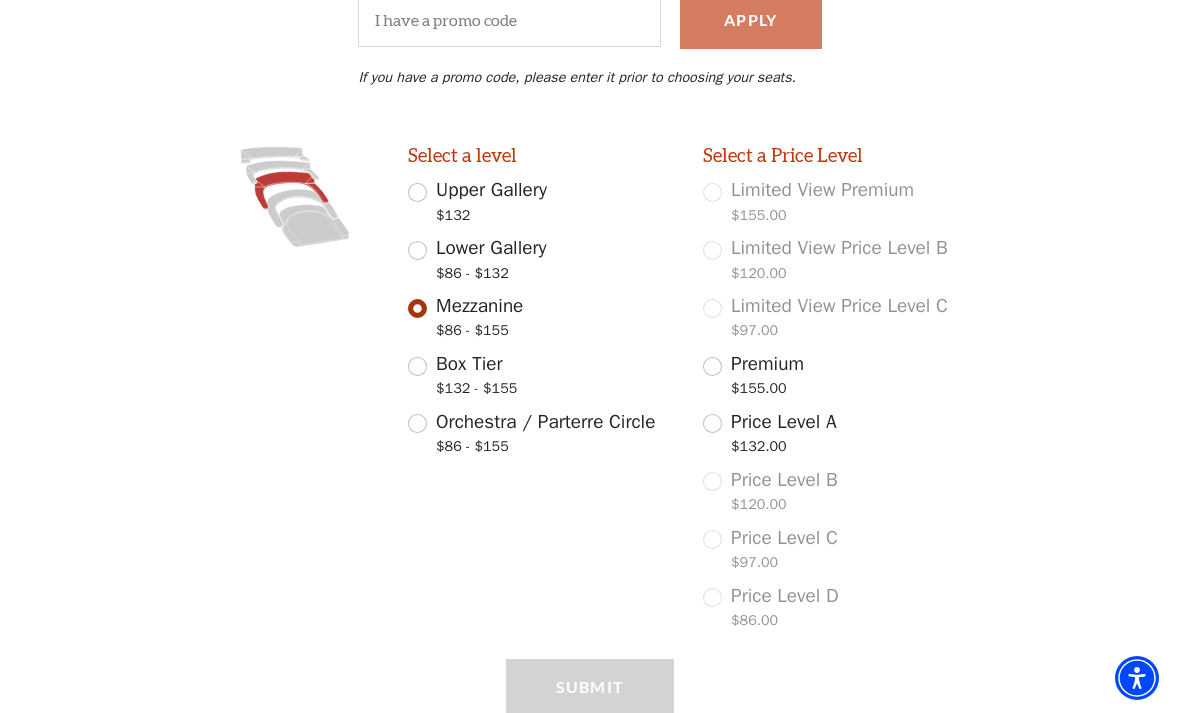 click on "Premium $155.00" at bounding box center [712, 366] 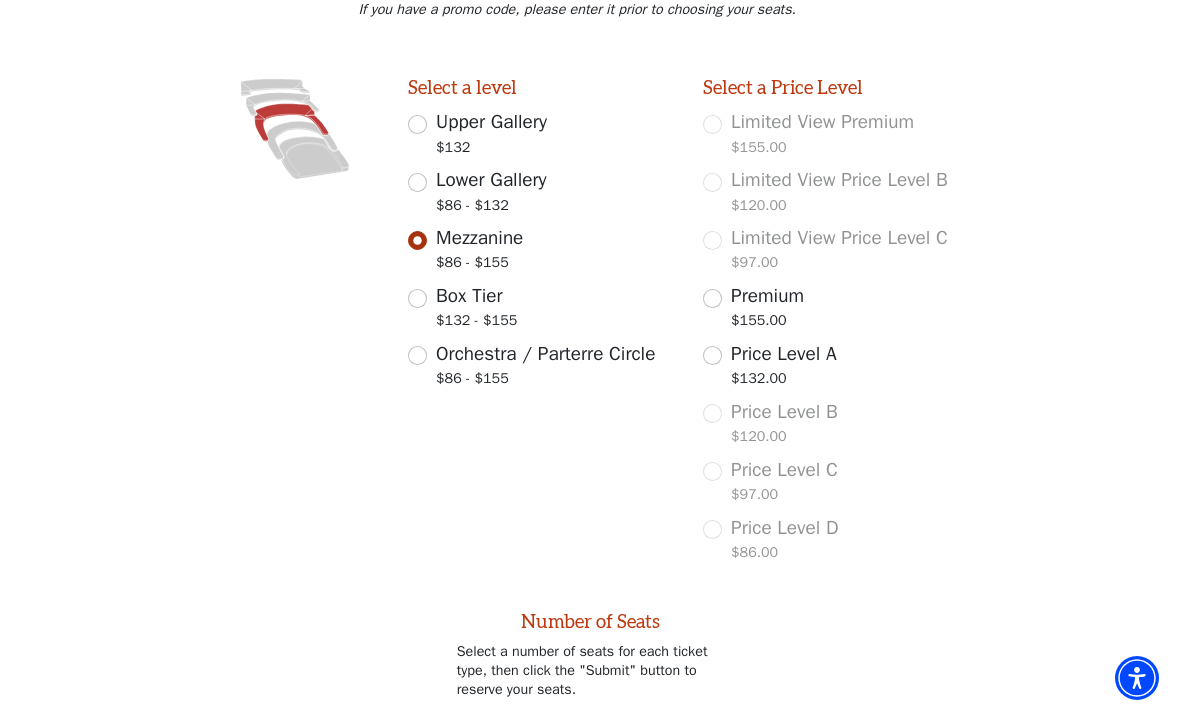 scroll, scrollTop: 651, scrollLeft: 0, axis: vertical 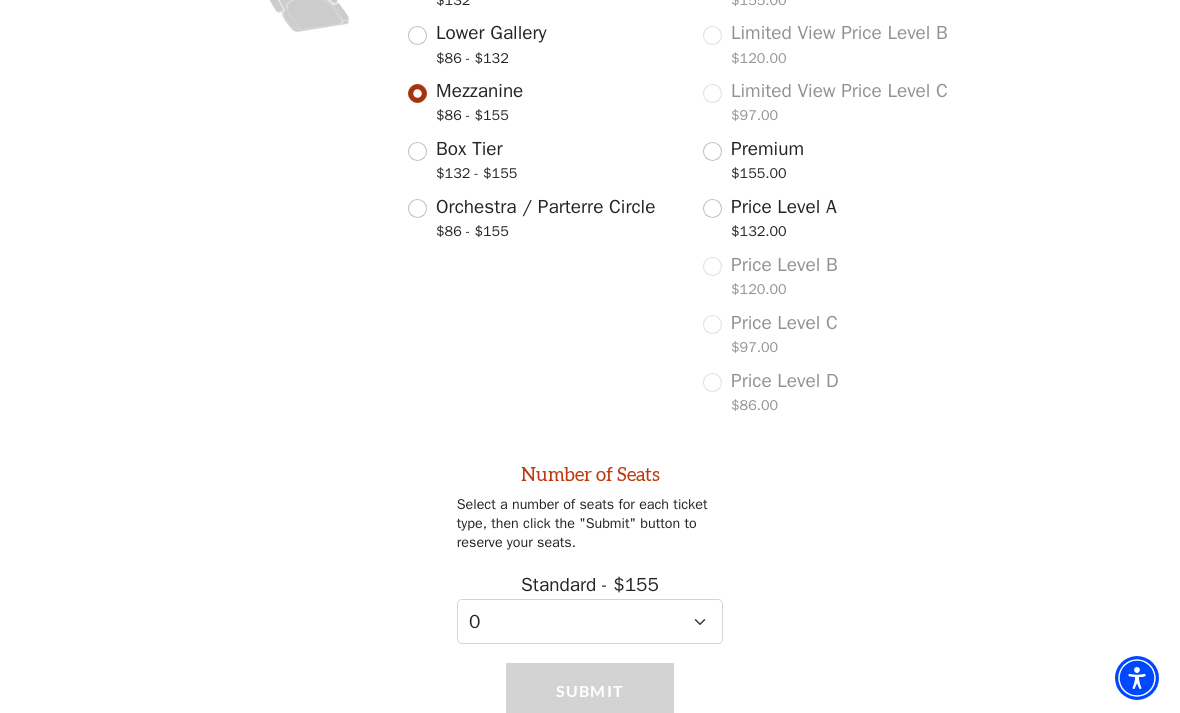click on "Standard - $155
0 1" at bounding box center (590, 607) 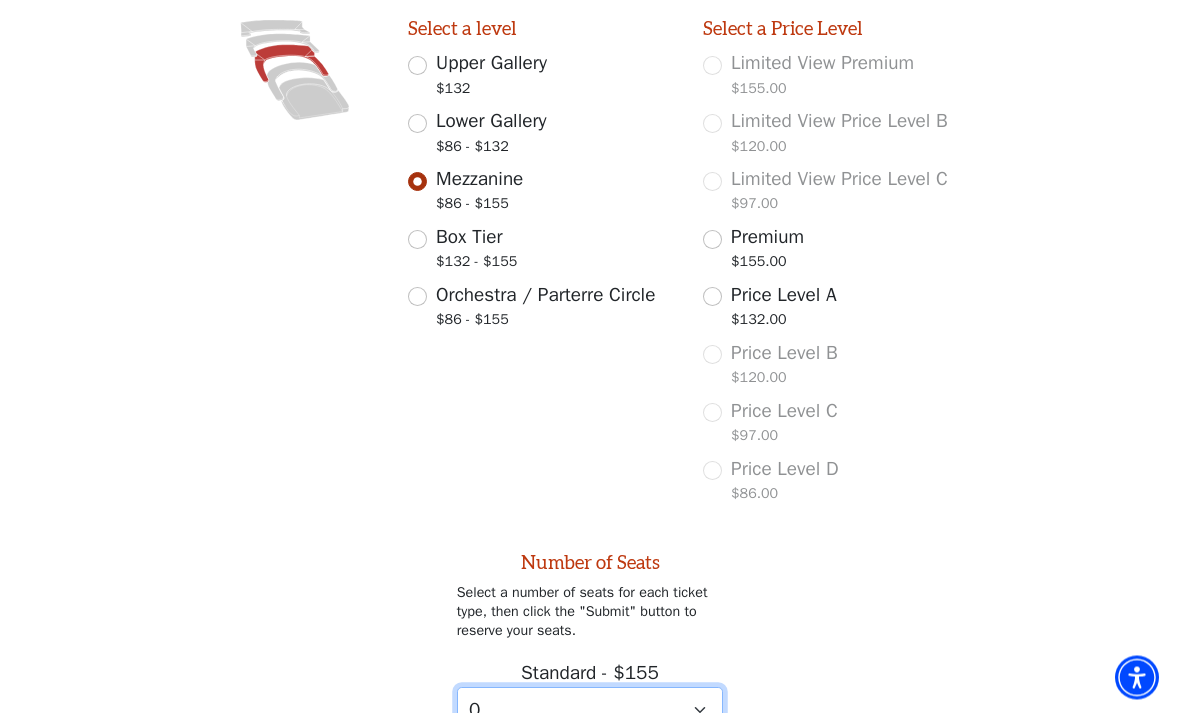 scroll, scrollTop: 561, scrollLeft: 0, axis: vertical 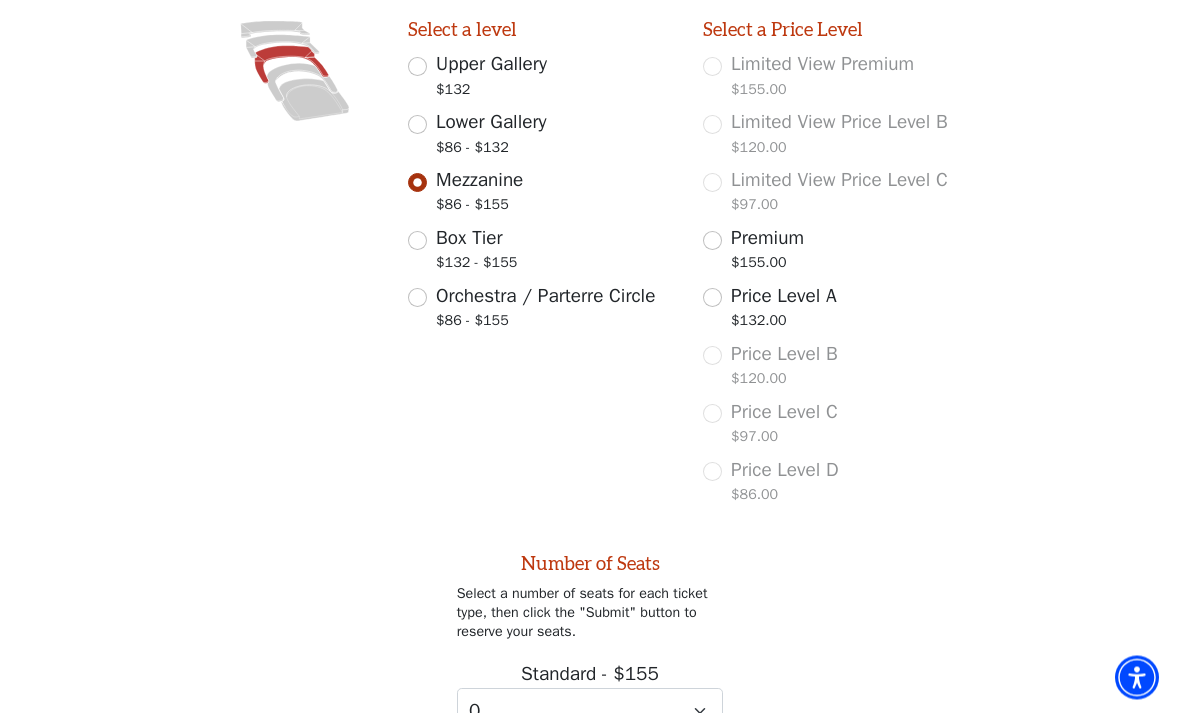 click on "Lower Gallery     $86 - $132" at bounding box center [417, 125] 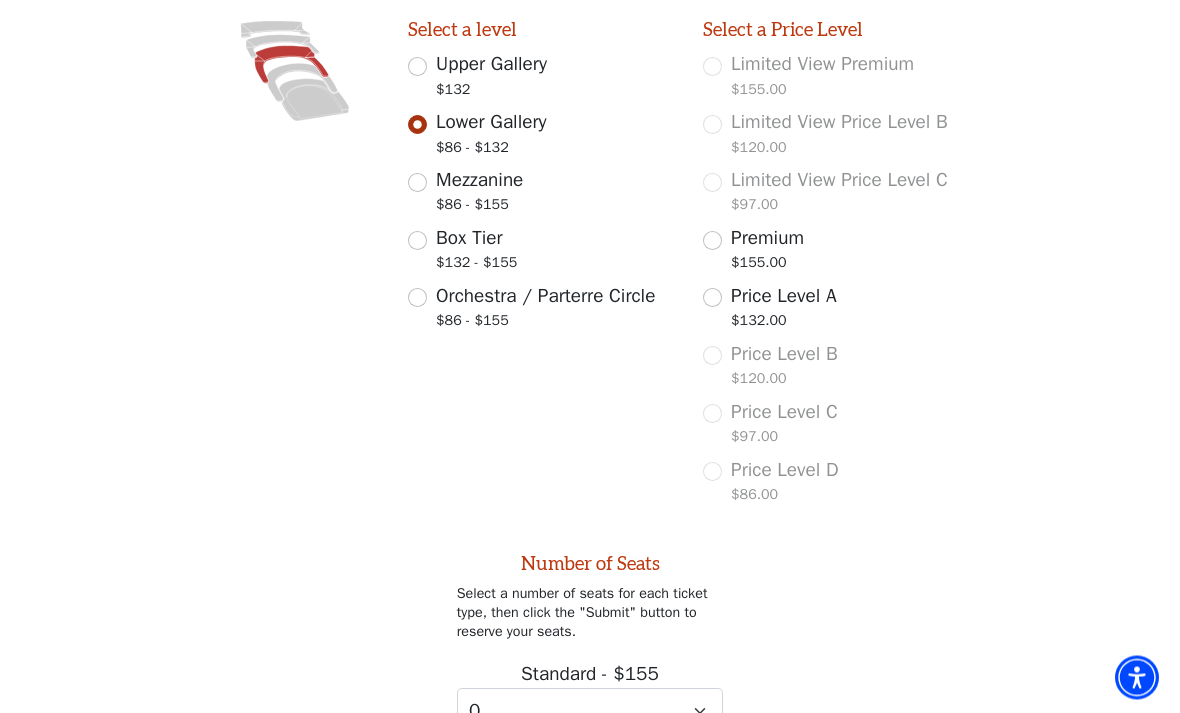 scroll, scrollTop: 265, scrollLeft: 0, axis: vertical 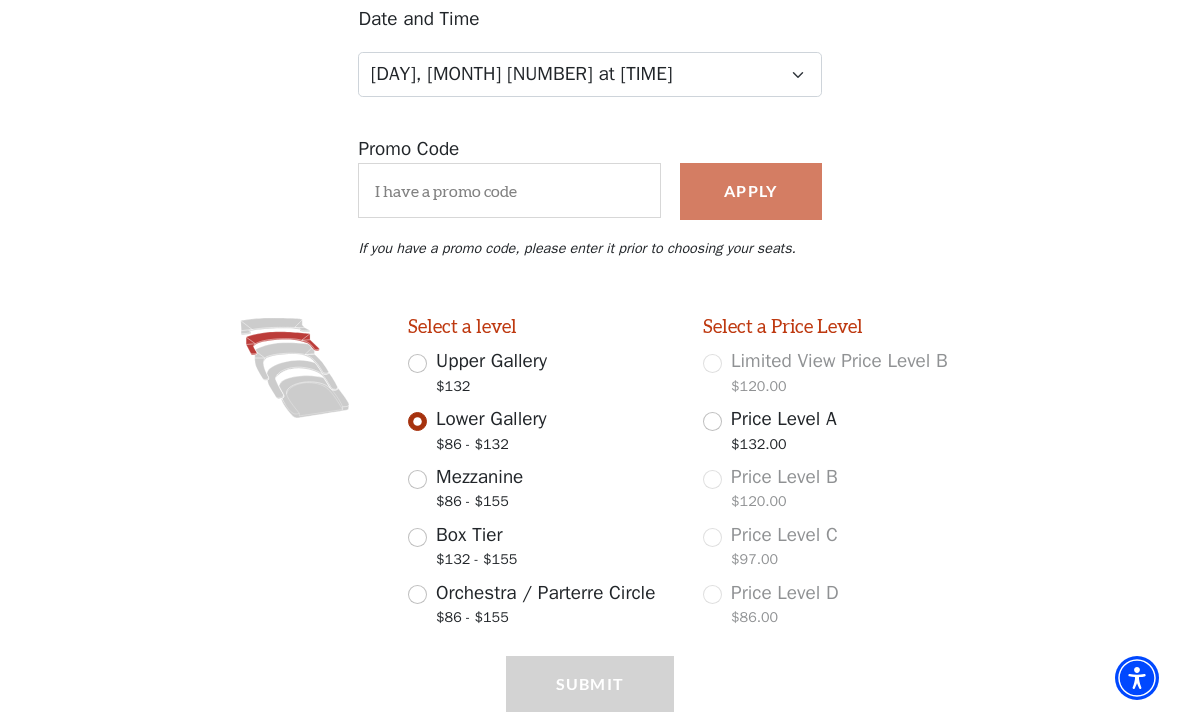click on "Price Level A $132.00" at bounding box center (712, 421) 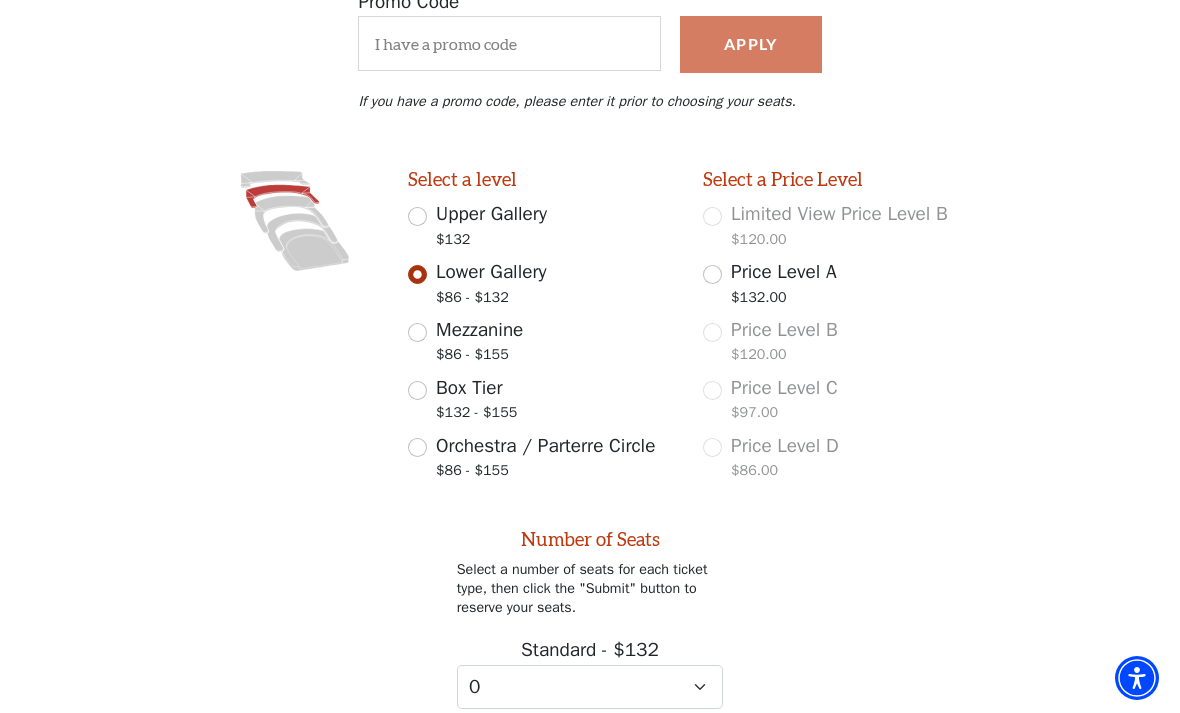scroll, scrollTop: 753, scrollLeft: 0, axis: vertical 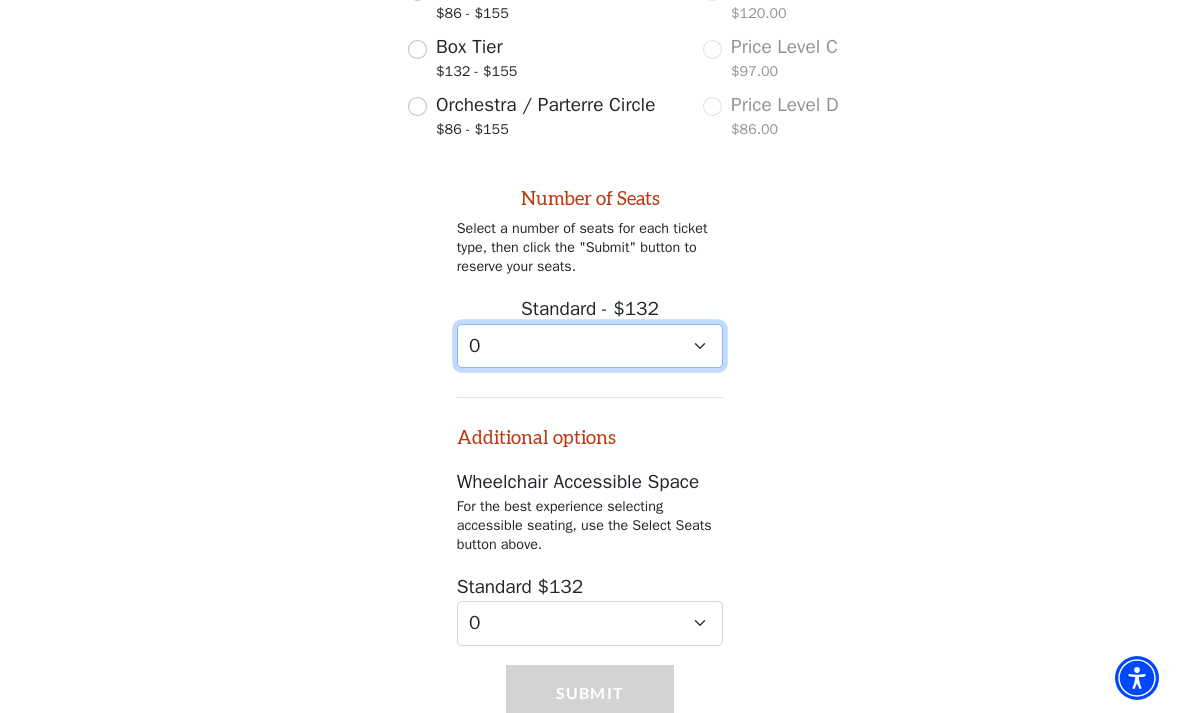 select on "4" 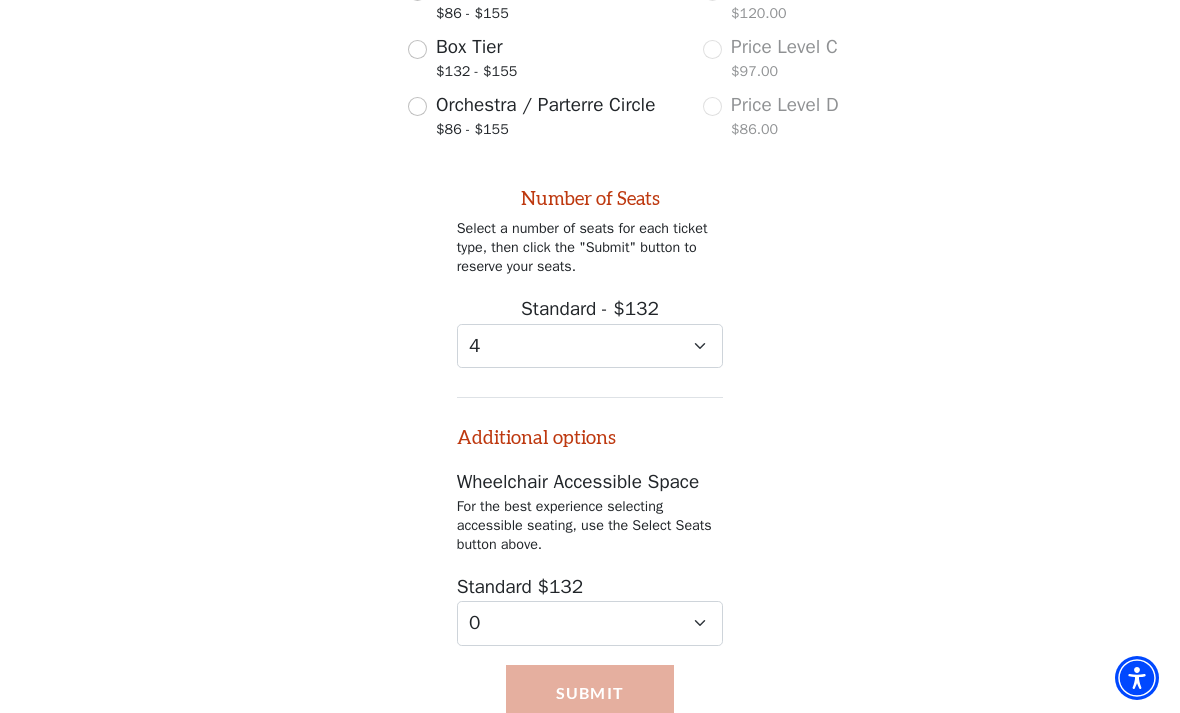 click on "Submit" at bounding box center [590, 693] 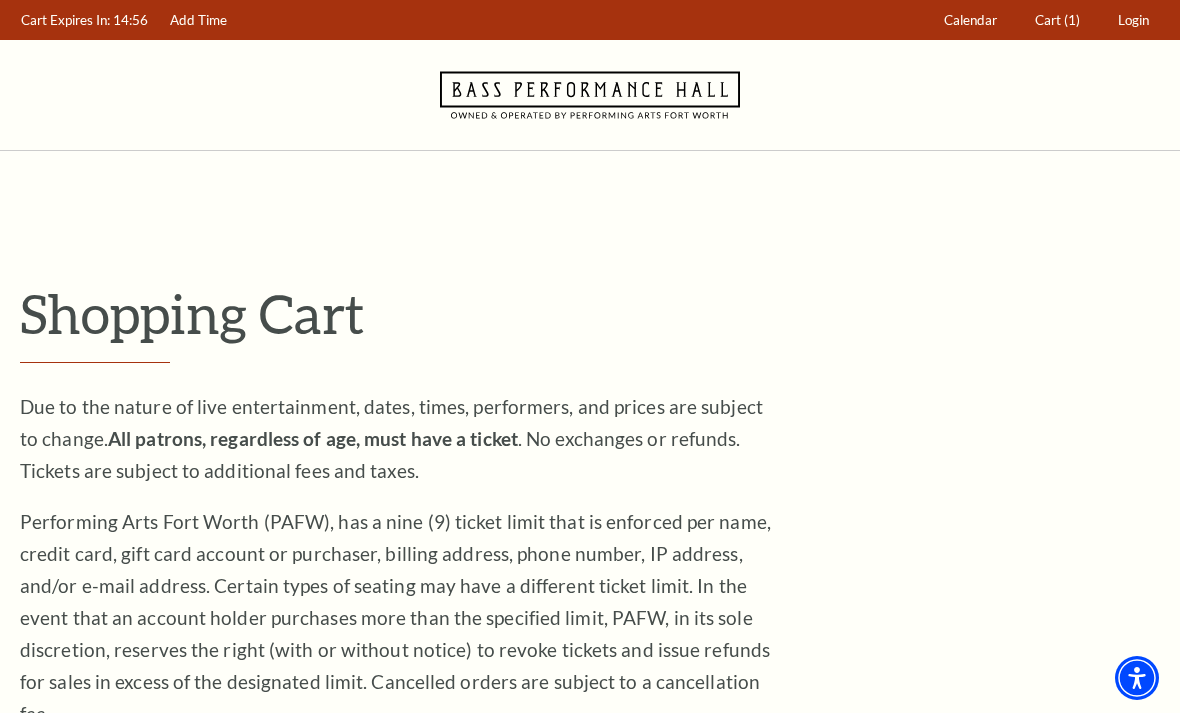 scroll, scrollTop: 0, scrollLeft: 0, axis: both 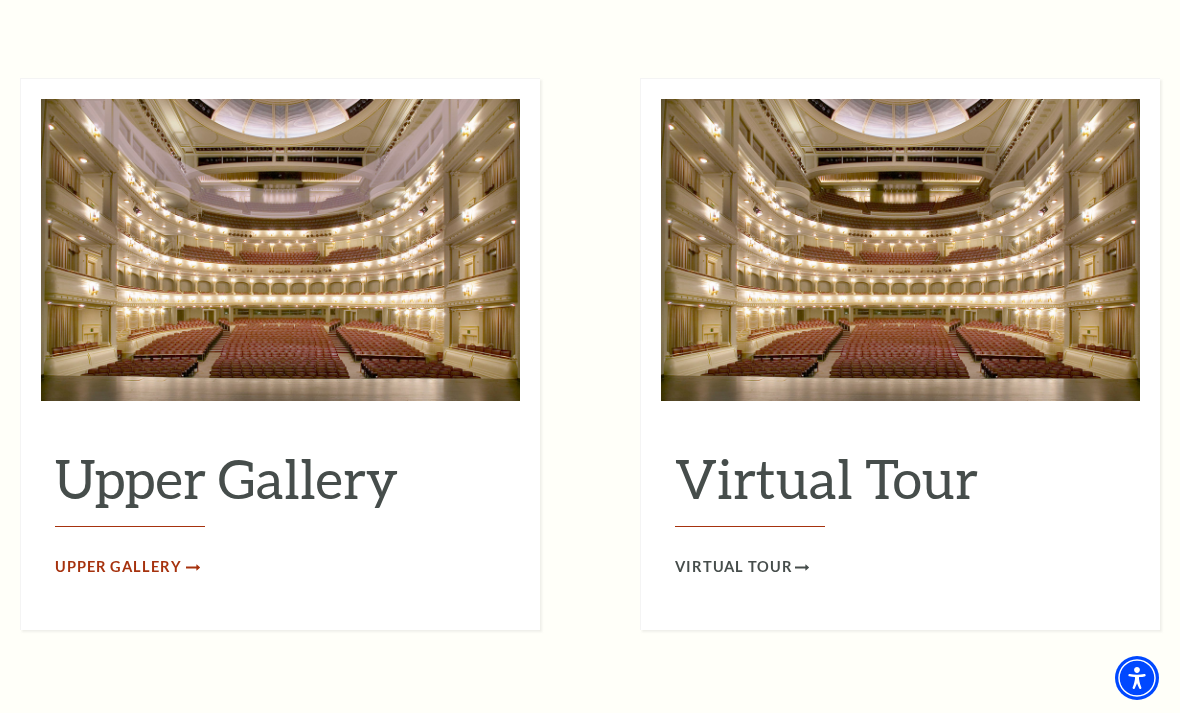 click on "Upper Gallery" at bounding box center (118, 567) 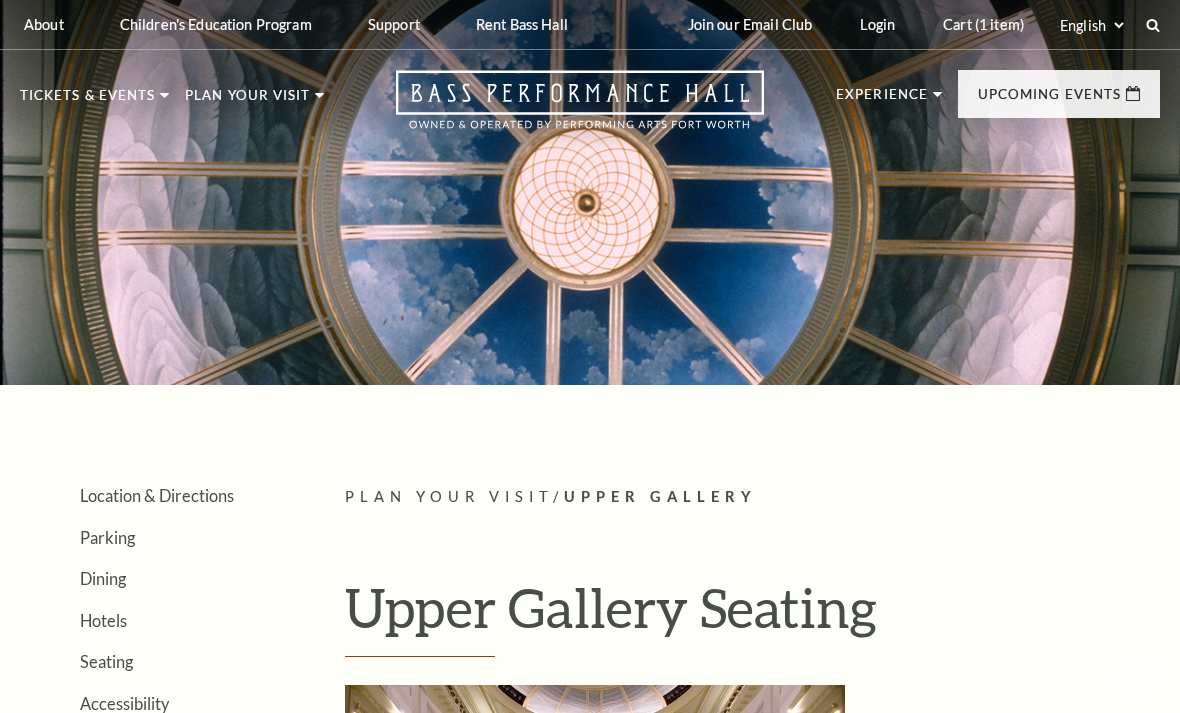 scroll, scrollTop: 0, scrollLeft: 0, axis: both 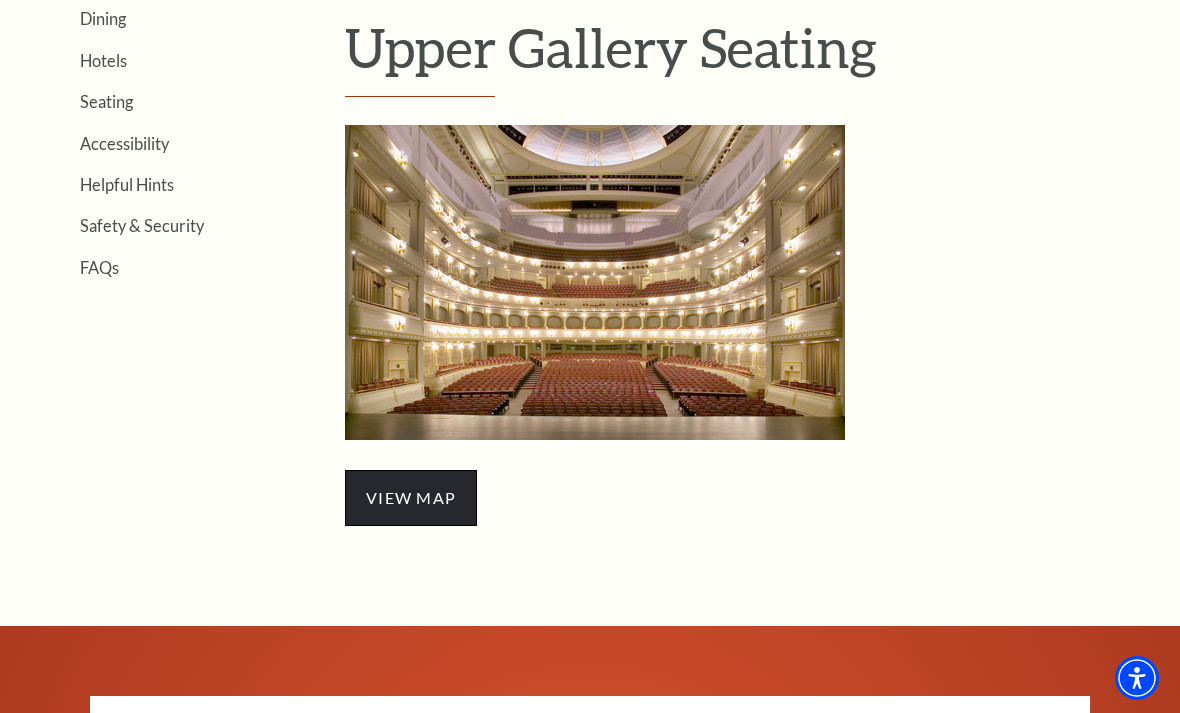 click on "view map" at bounding box center [411, 498] 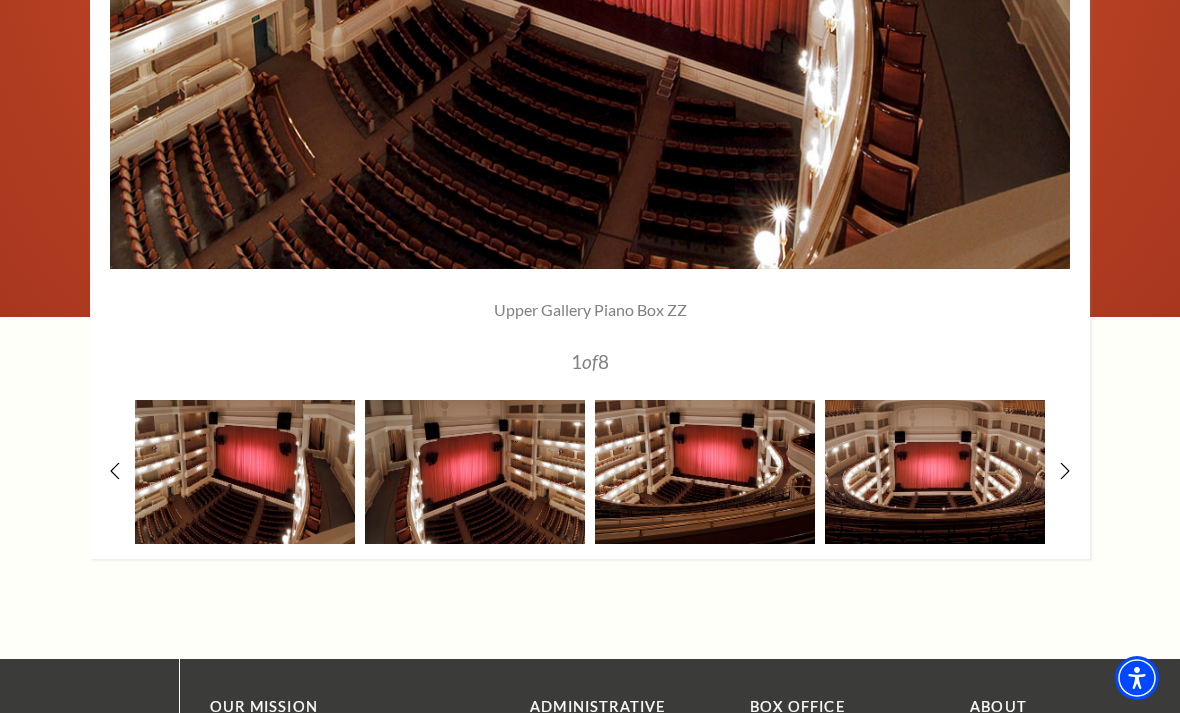 scroll, scrollTop: 1650, scrollLeft: 0, axis: vertical 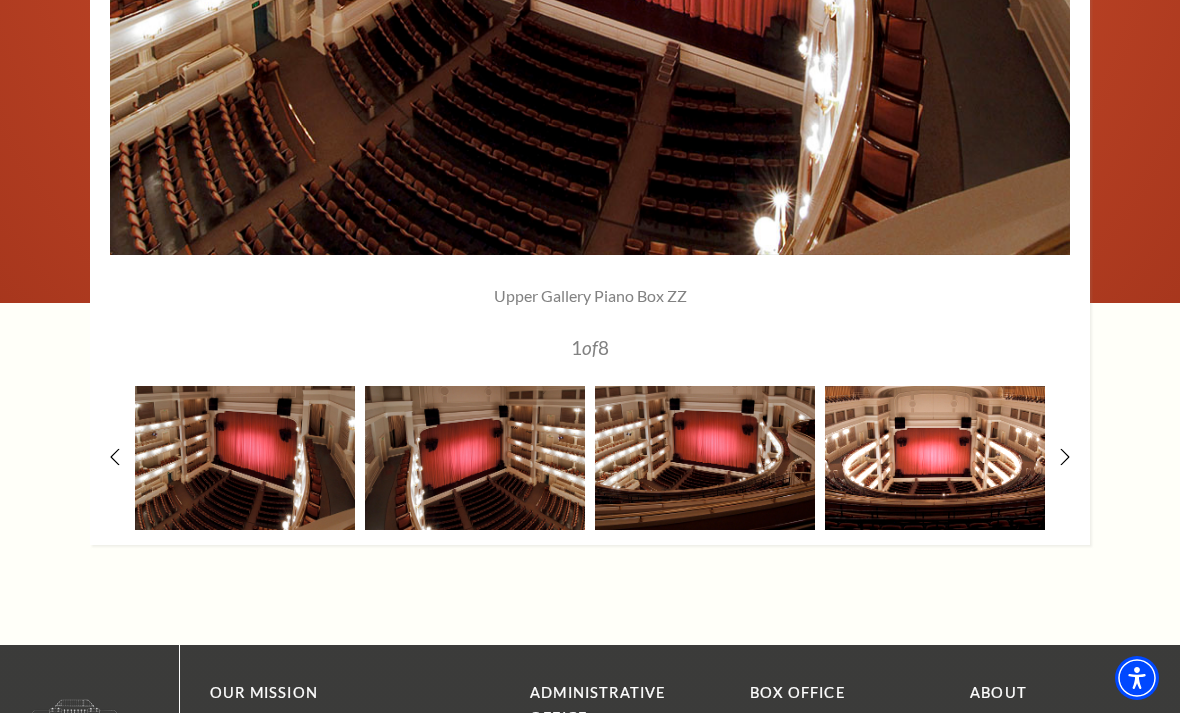 click at bounding box center (935, 458) 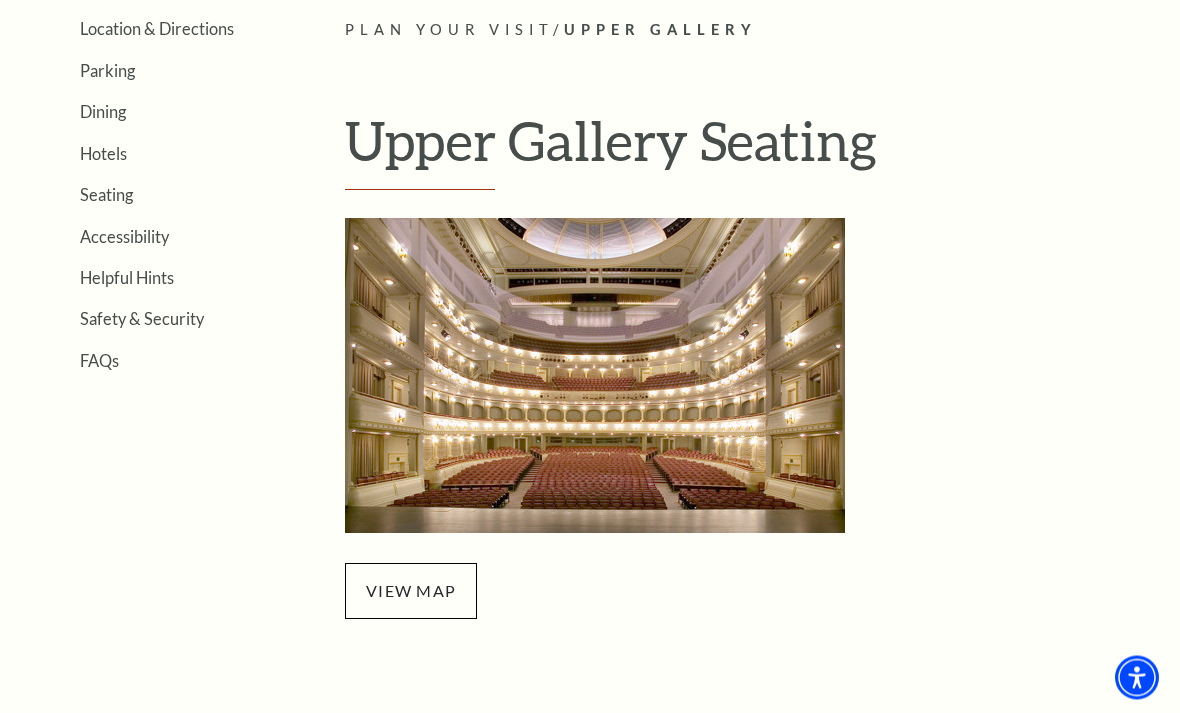 scroll, scrollTop: 447, scrollLeft: 0, axis: vertical 